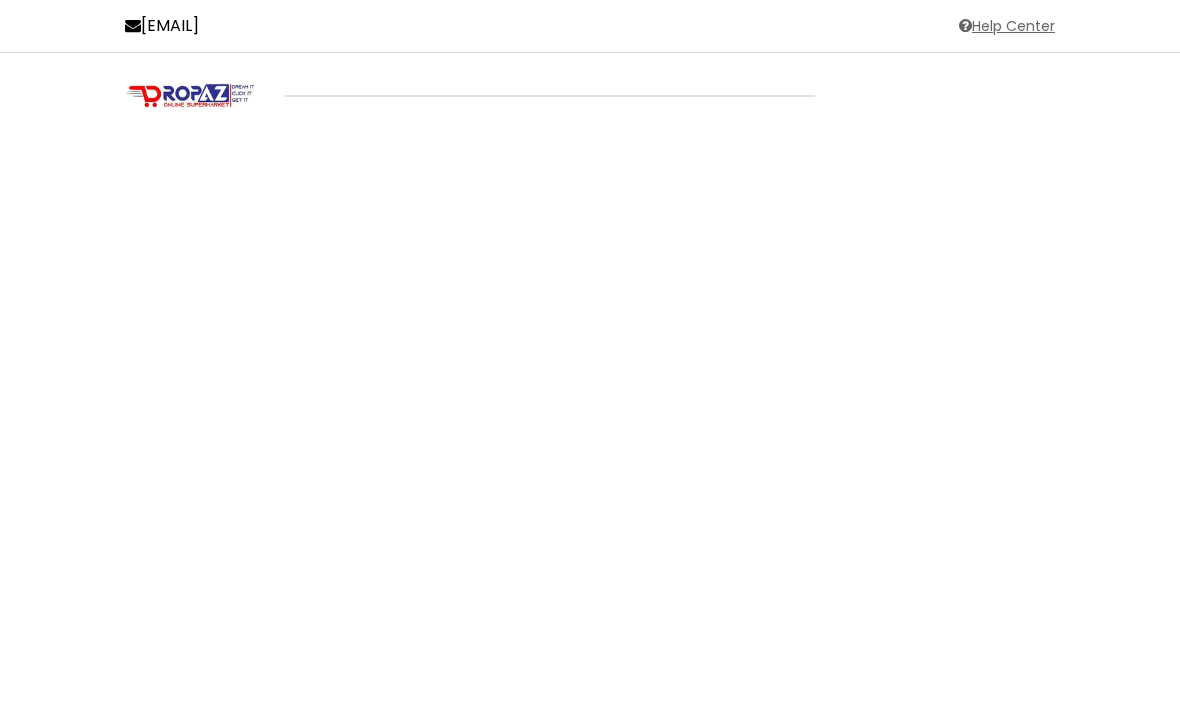 scroll, scrollTop: 0, scrollLeft: 0, axis: both 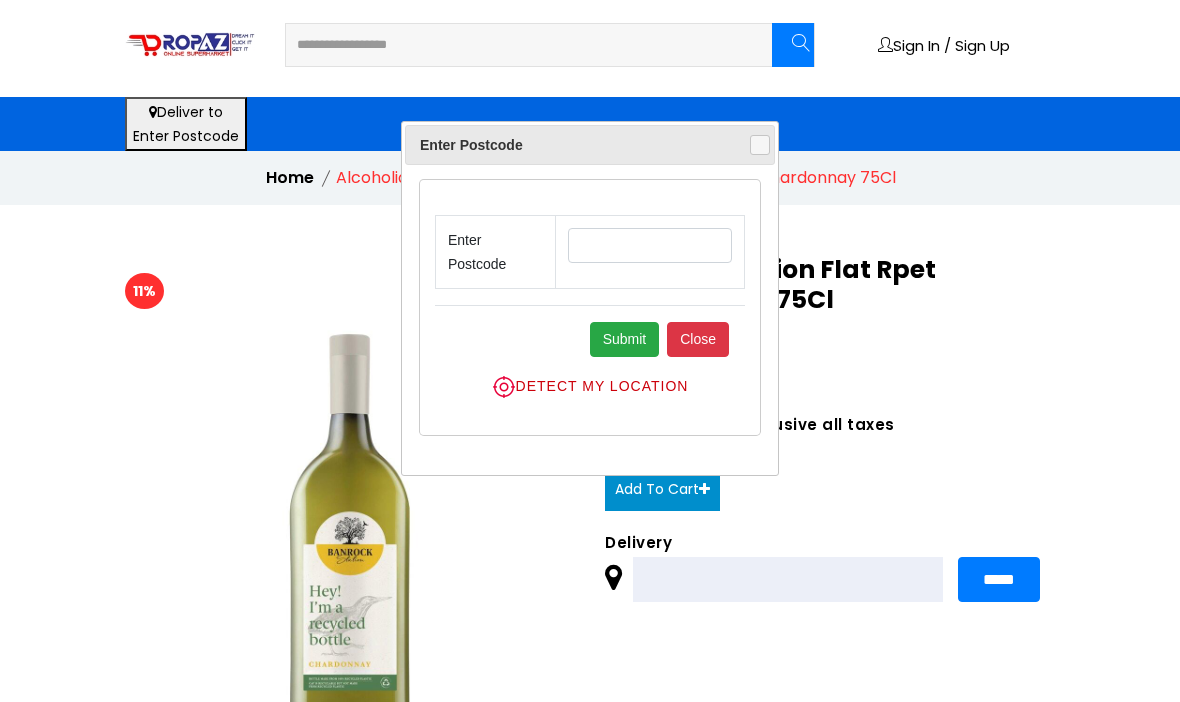 click on "Banrock Station Flat Rpet Chardonnay 75Cl
£ 7.75
£ 8.65
You Save £ 0.90 Inclusive all taxes
Add To Cart
Delivery
*****" at bounding box center [830, 428] 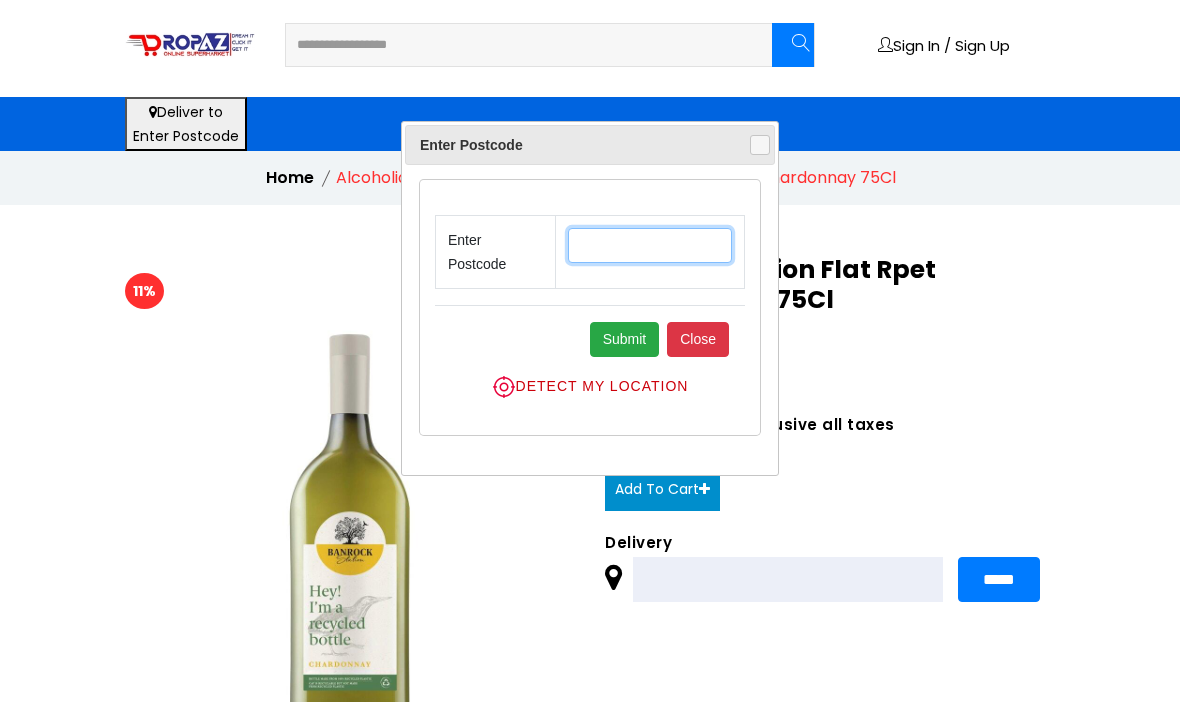click at bounding box center (650, 245) 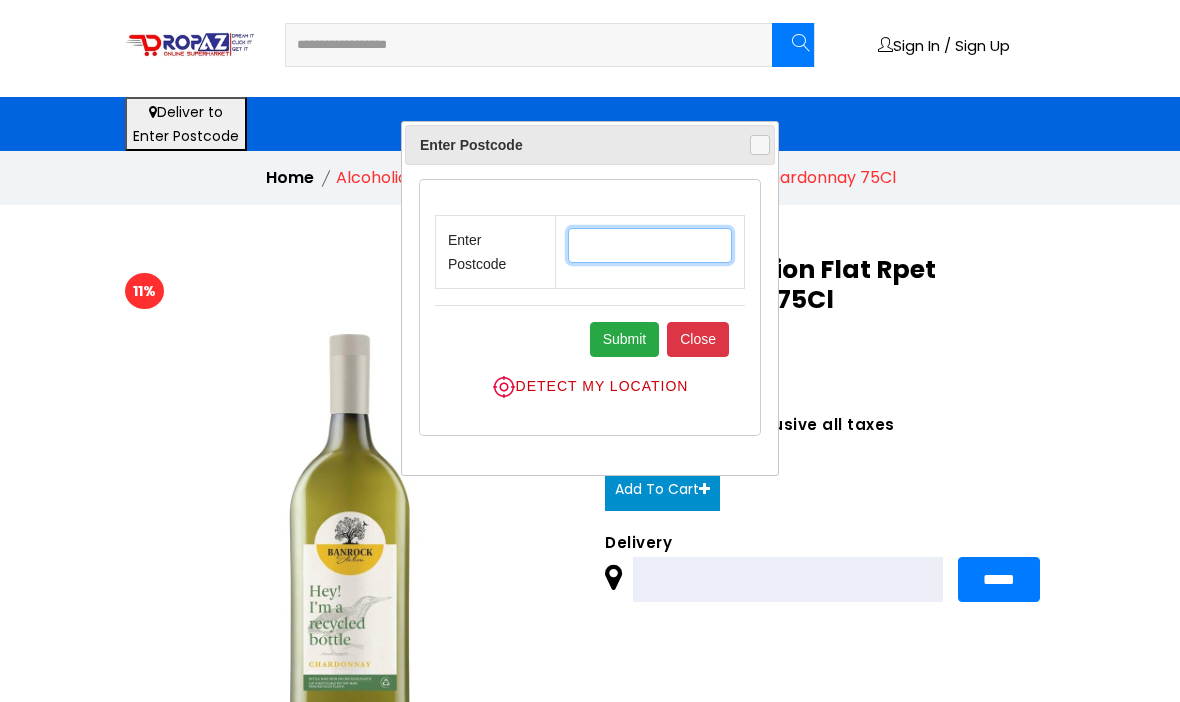 type on "********" 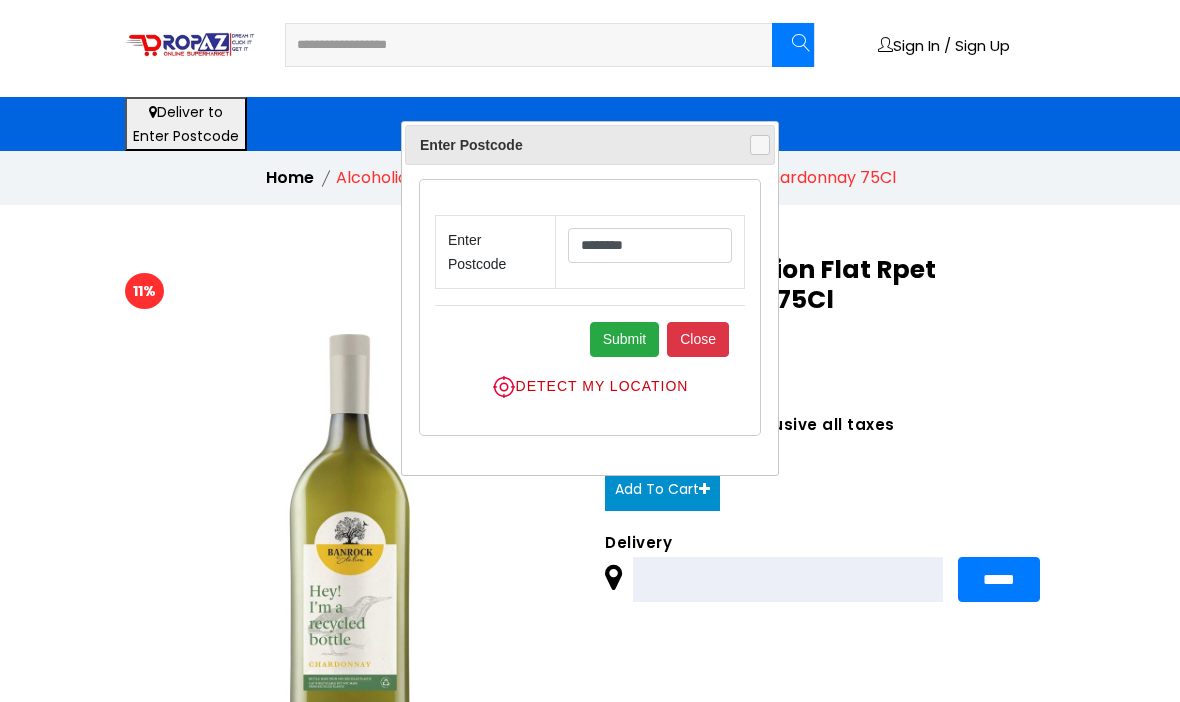 click on "Submit" at bounding box center (625, 339) 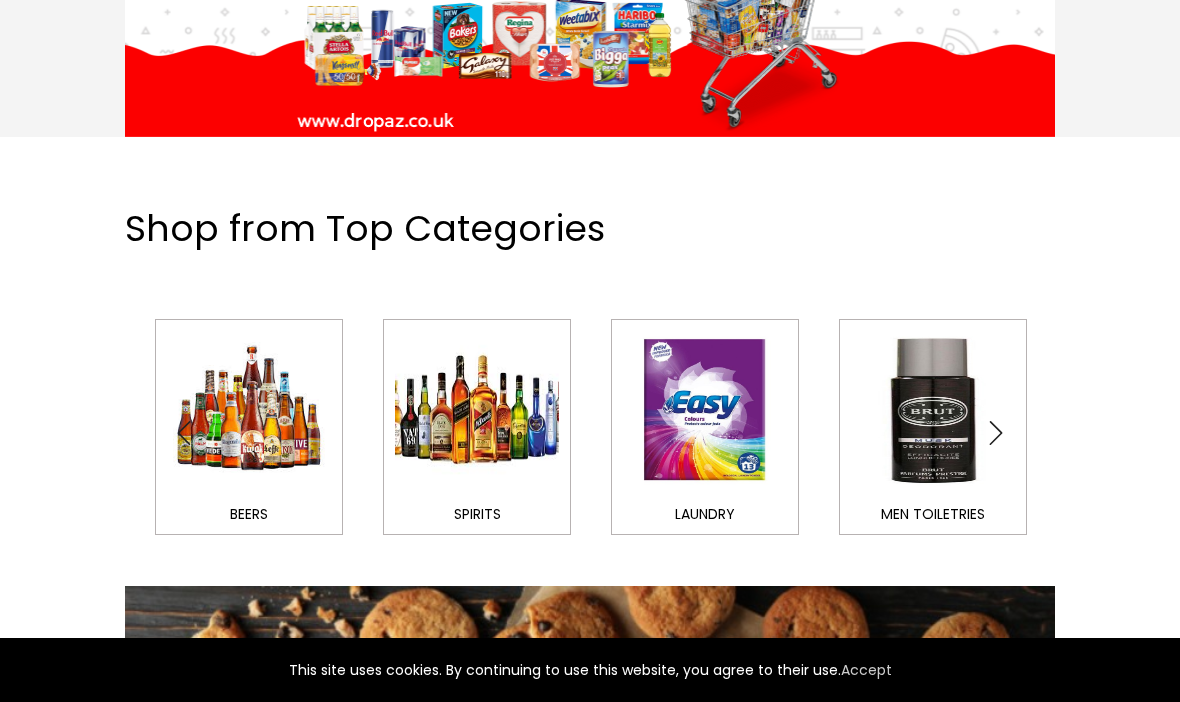 scroll, scrollTop: 525, scrollLeft: 0, axis: vertical 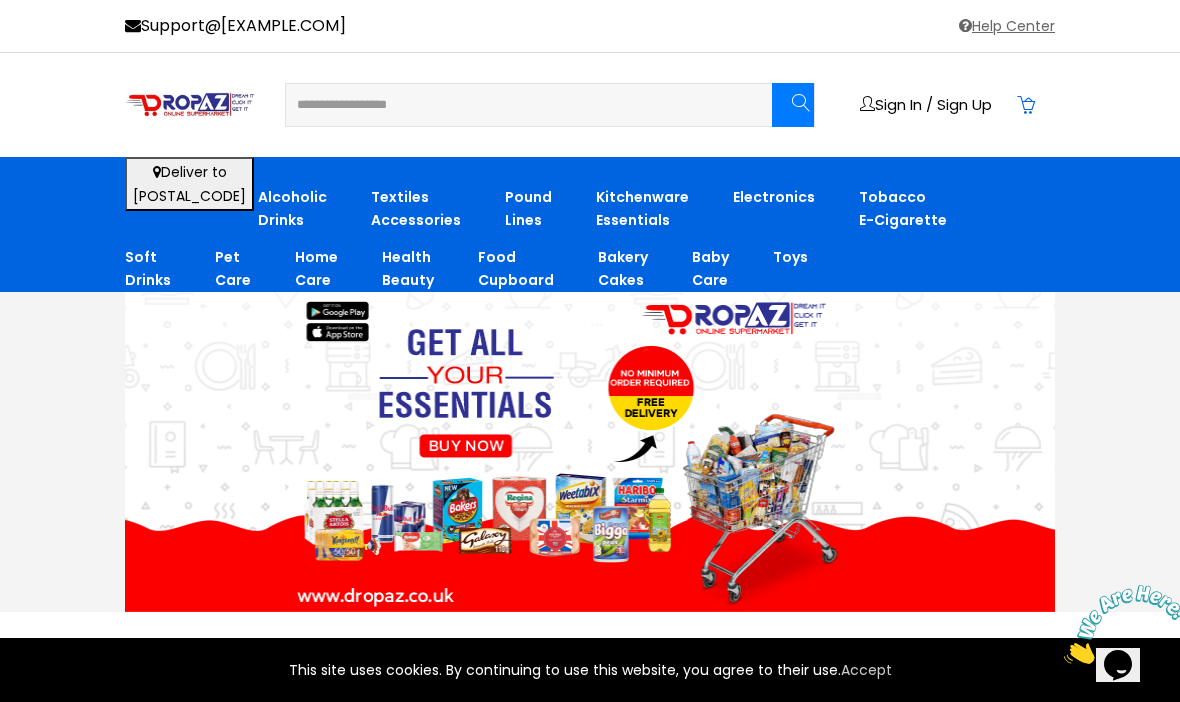 click on "Wines" at bounding box center (353, 232) 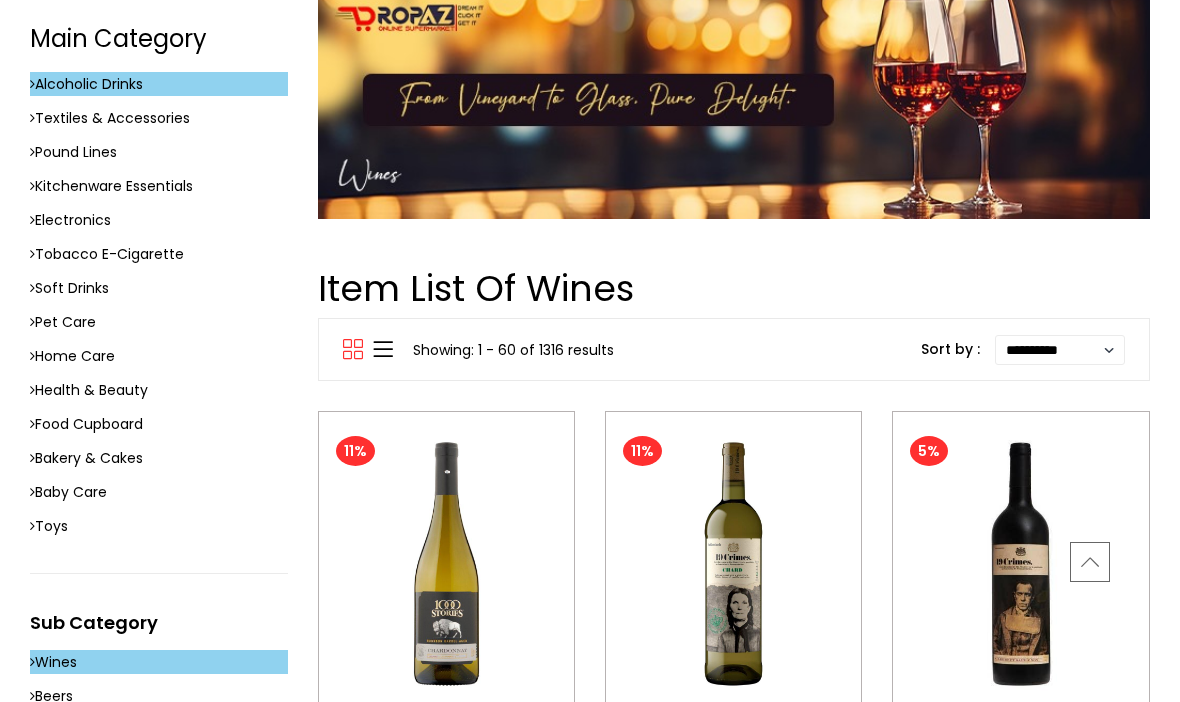 scroll, scrollTop: 0, scrollLeft: 0, axis: both 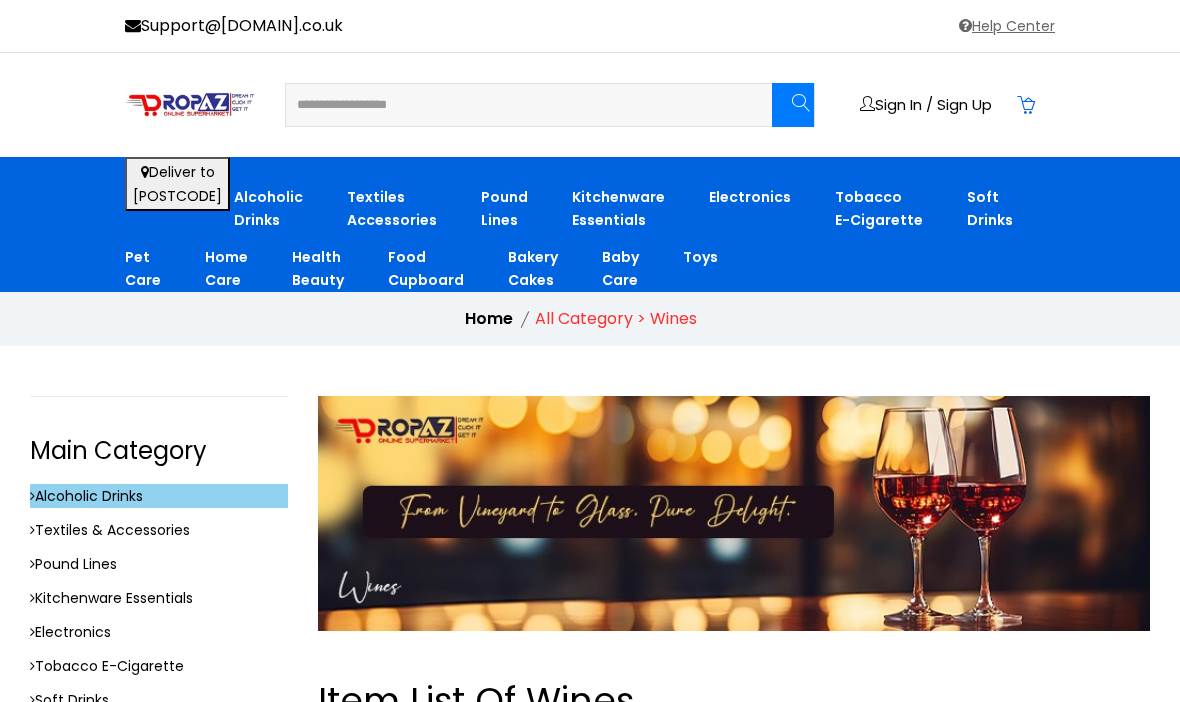 click at bounding box center (523, 105) 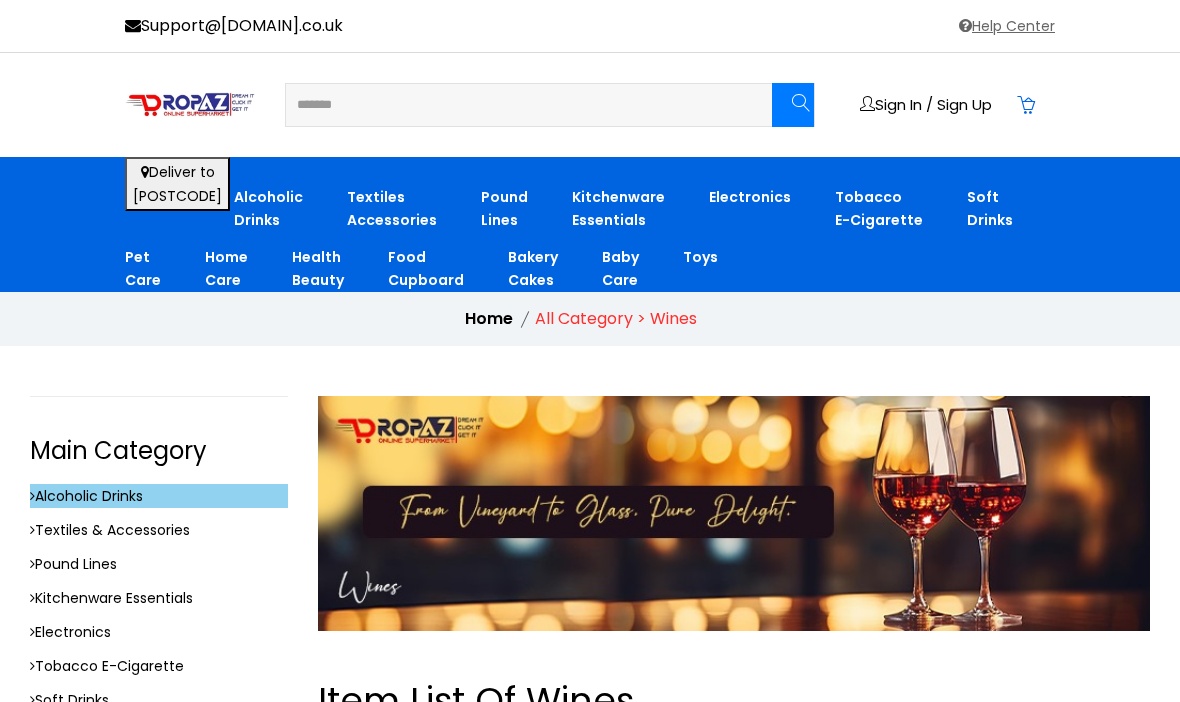 type on "*******" 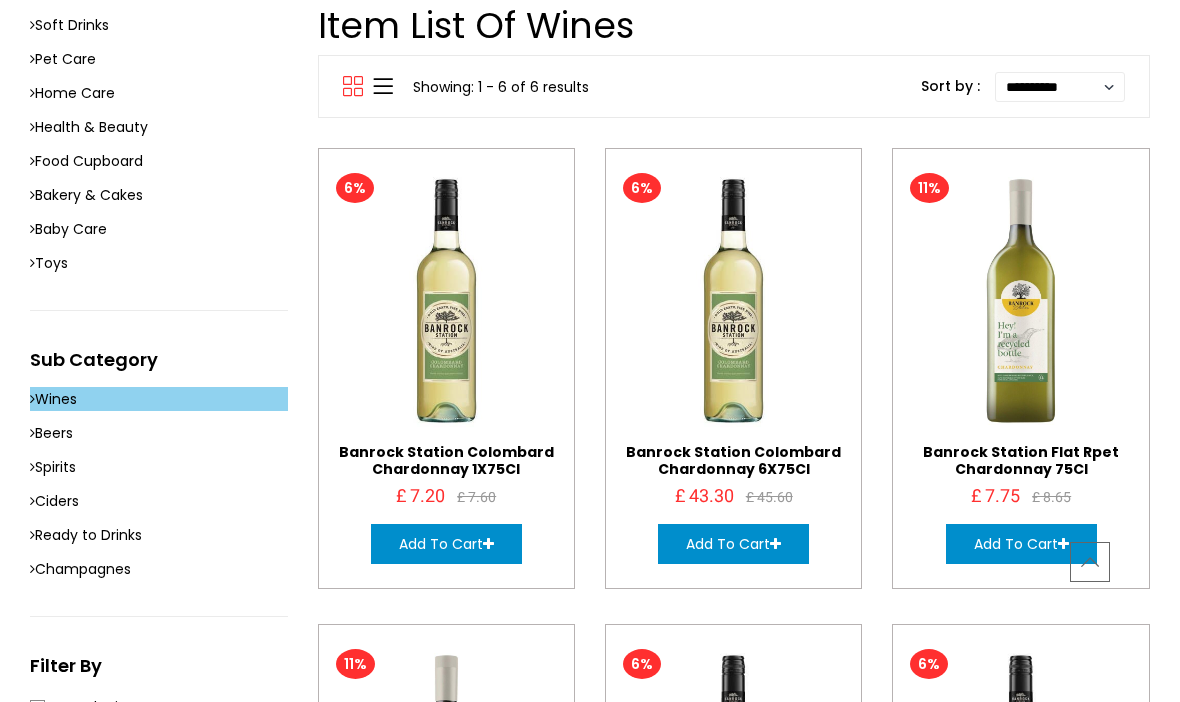 scroll, scrollTop: 676, scrollLeft: 0, axis: vertical 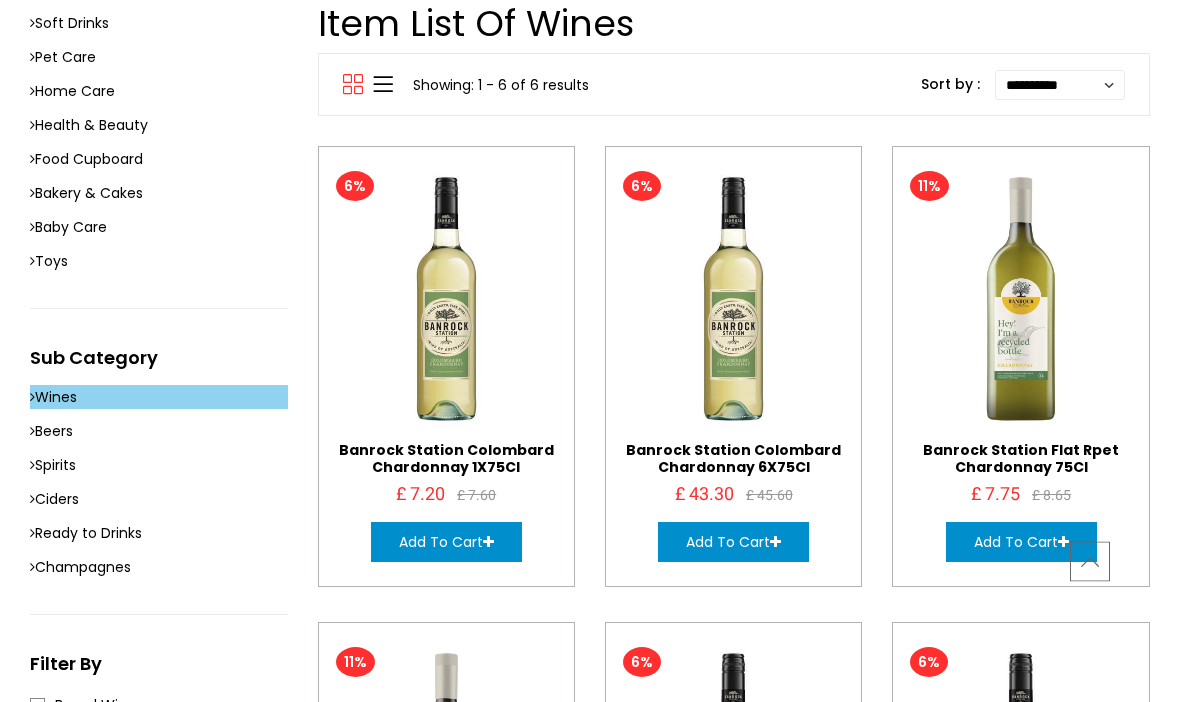 click at bounding box center (1020, 299) 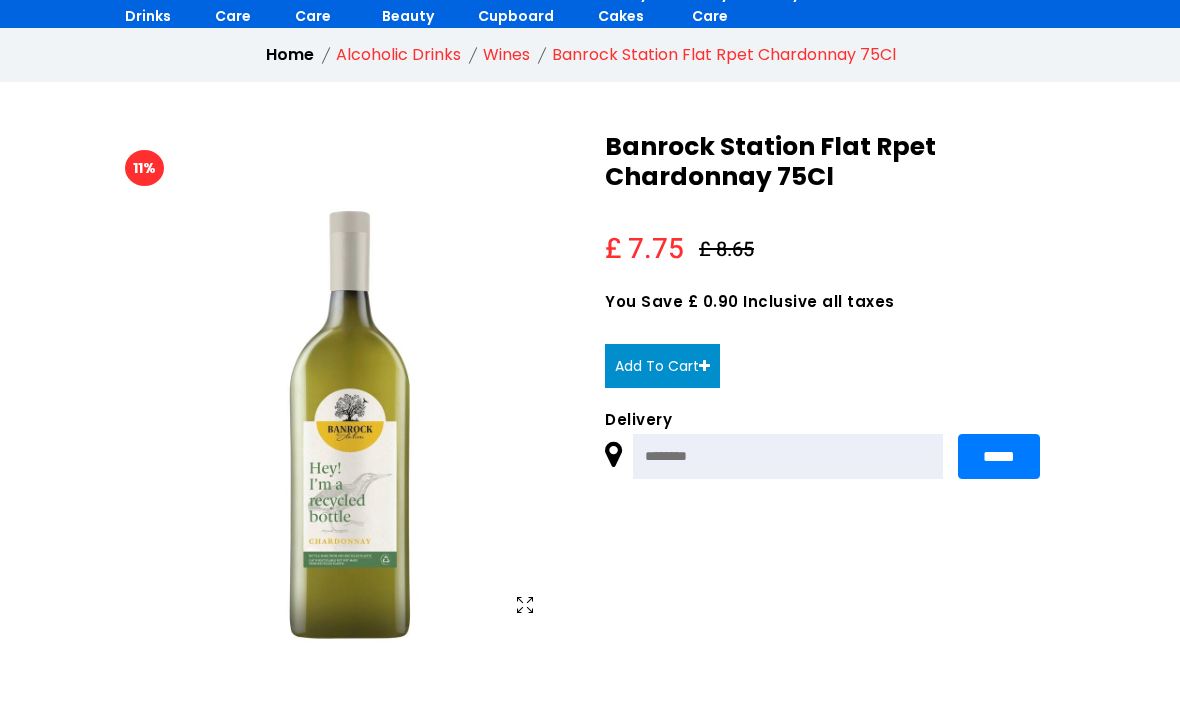 scroll, scrollTop: 265, scrollLeft: 0, axis: vertical 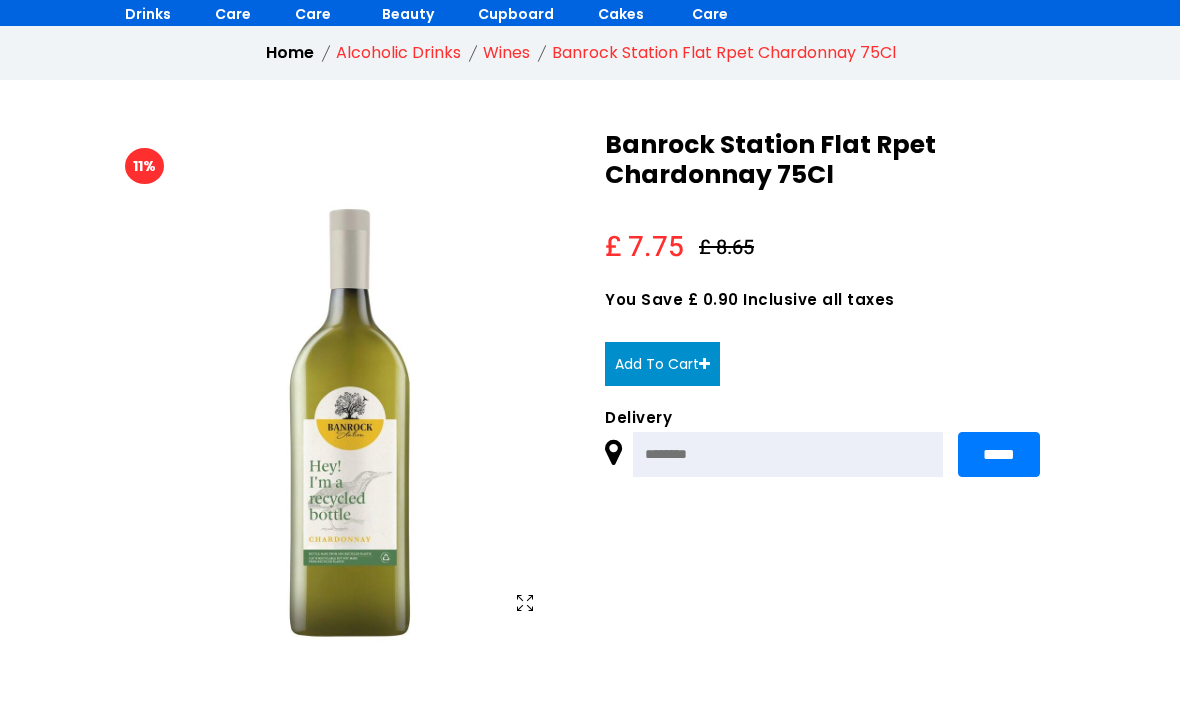 click on "Add To Cart" at bounding box center [662, 365] 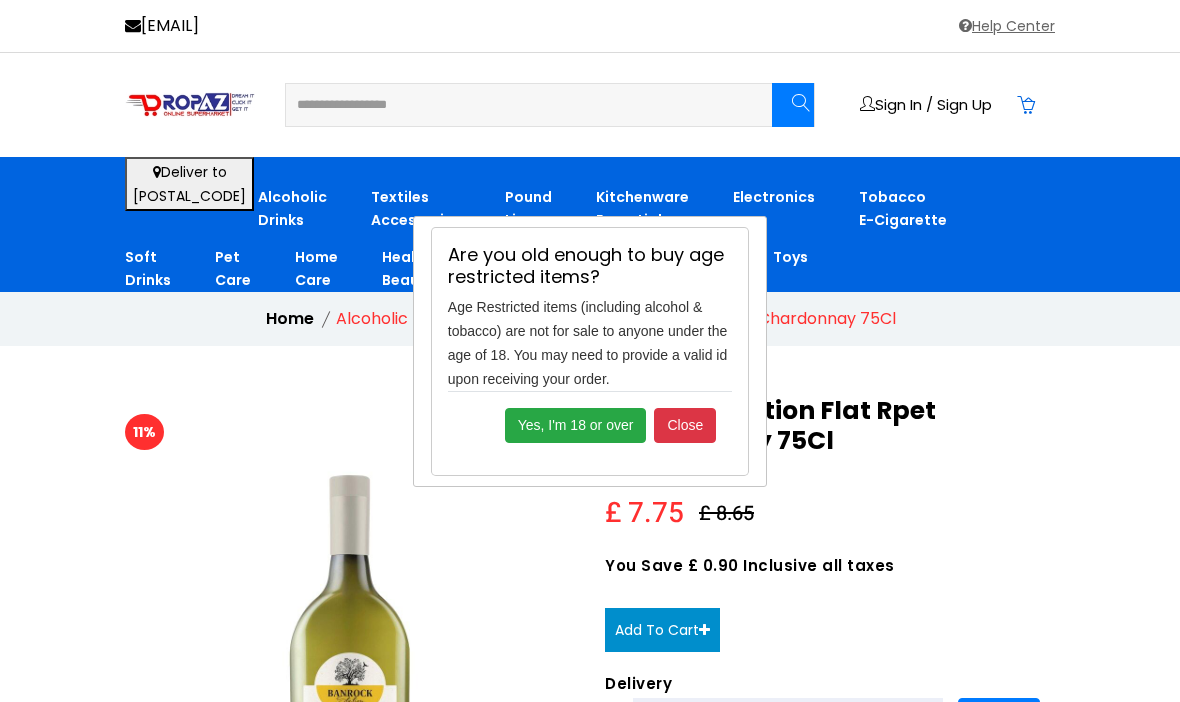 scroll, scrollTop: 0, scrollLeft: 0, axis: both 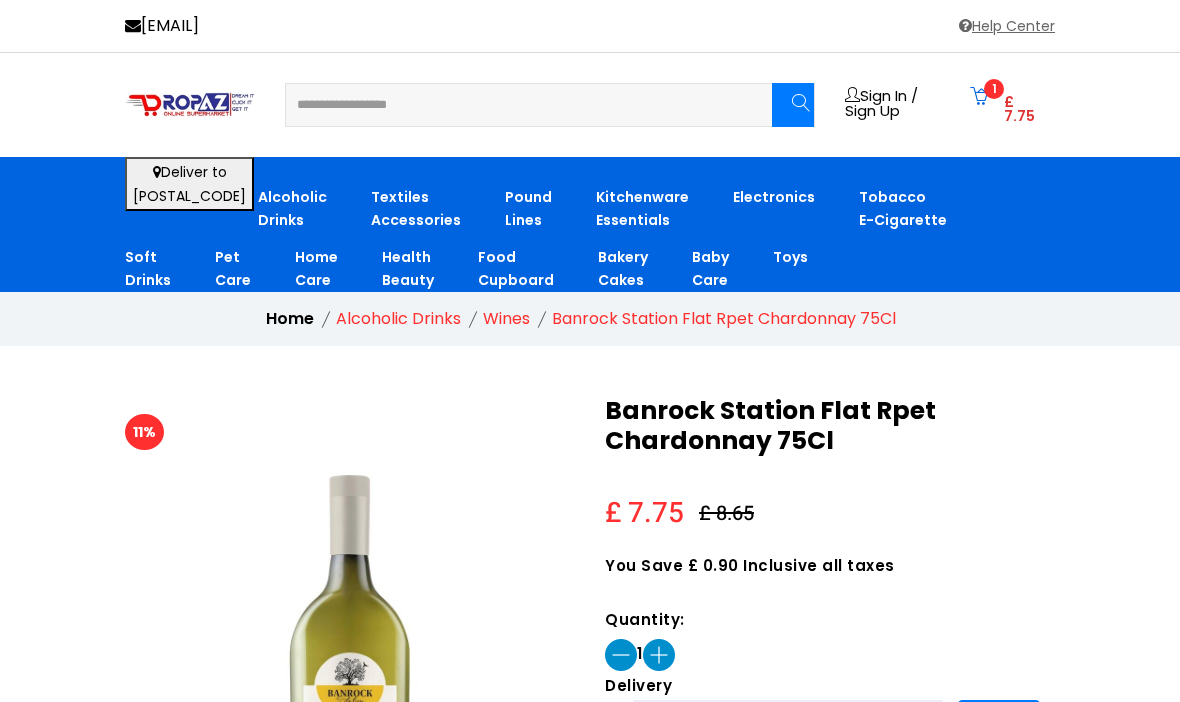 click on "£ 7.75" at bounding box center [1019, 109] 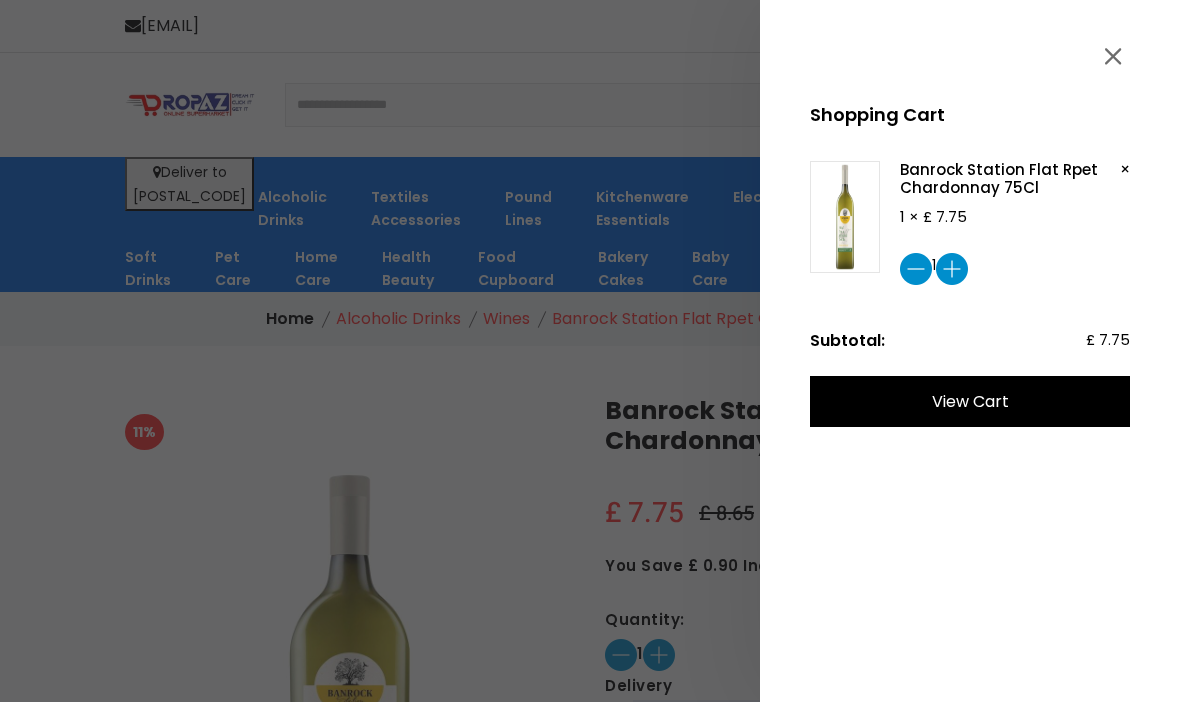 click at bounding box center [952, 269] 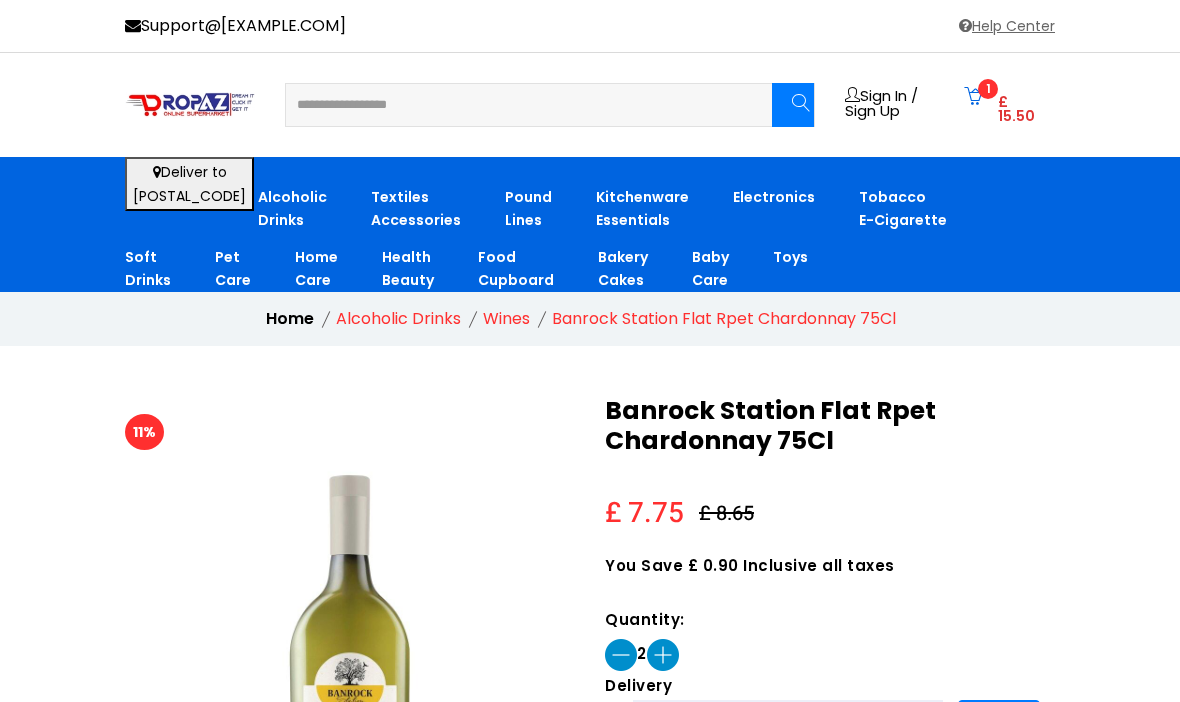 scroll, scrollTop: 0, scrollLeft: 0, axis: both 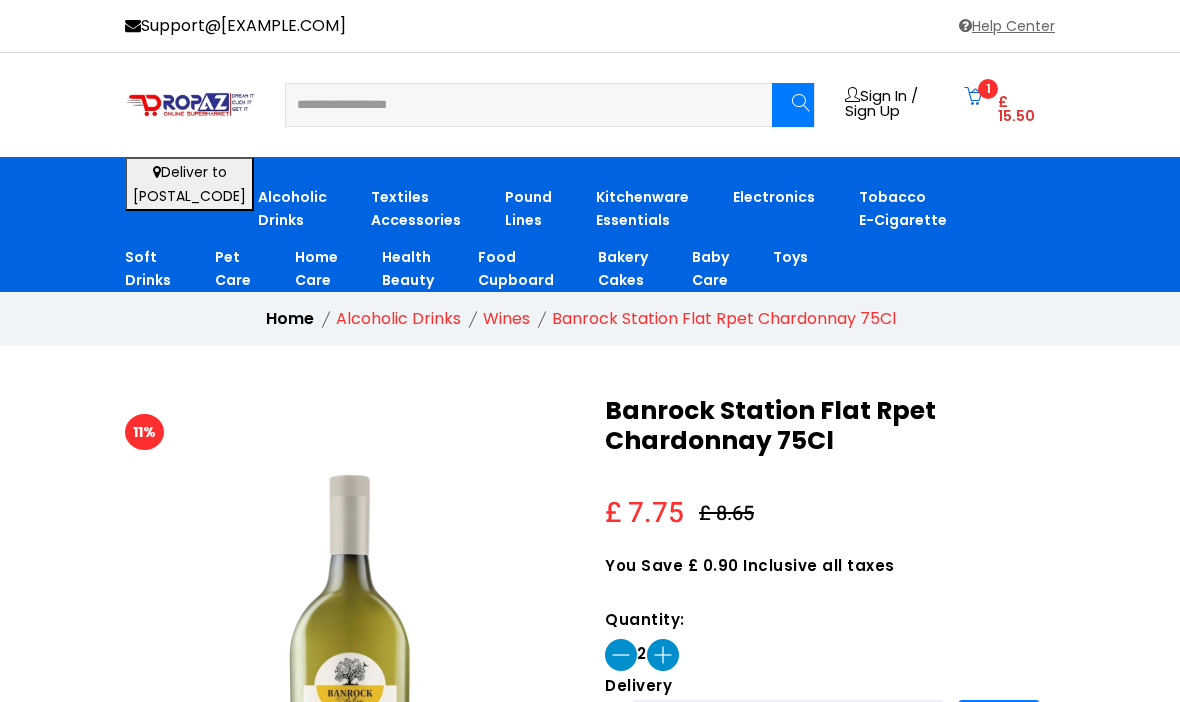 click on "1 												 £ 15.50" at bounding box center (999, 105) 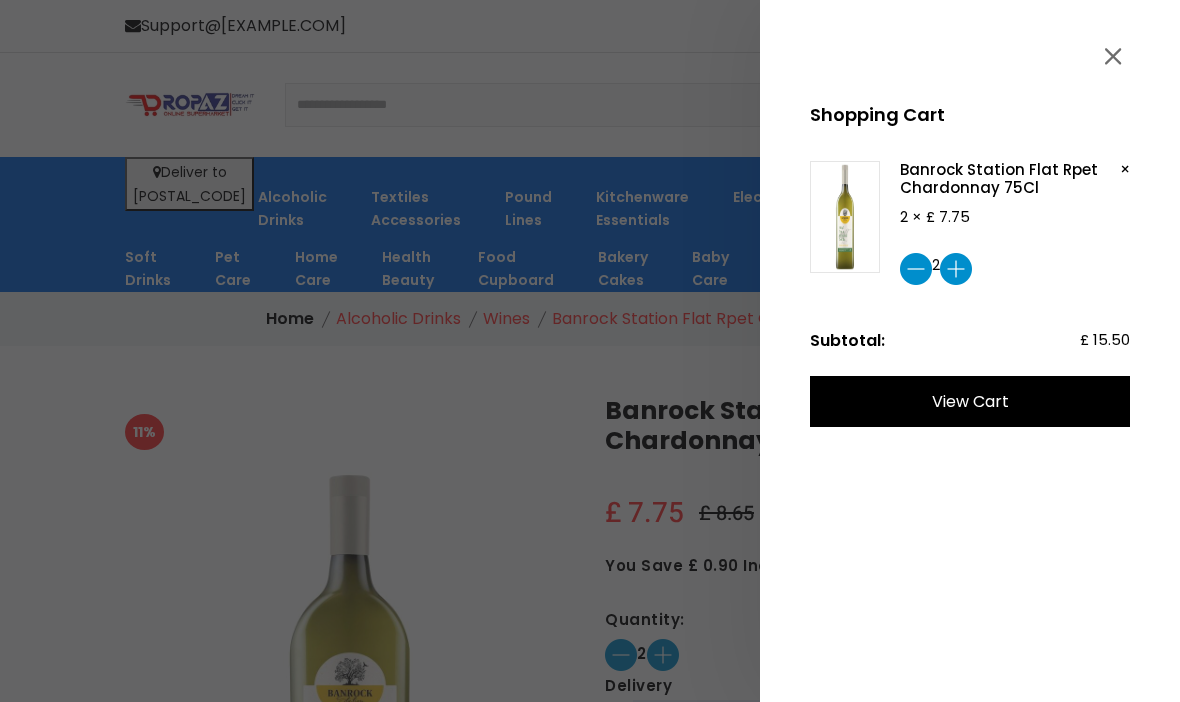 click at bounding box center [956, 269] 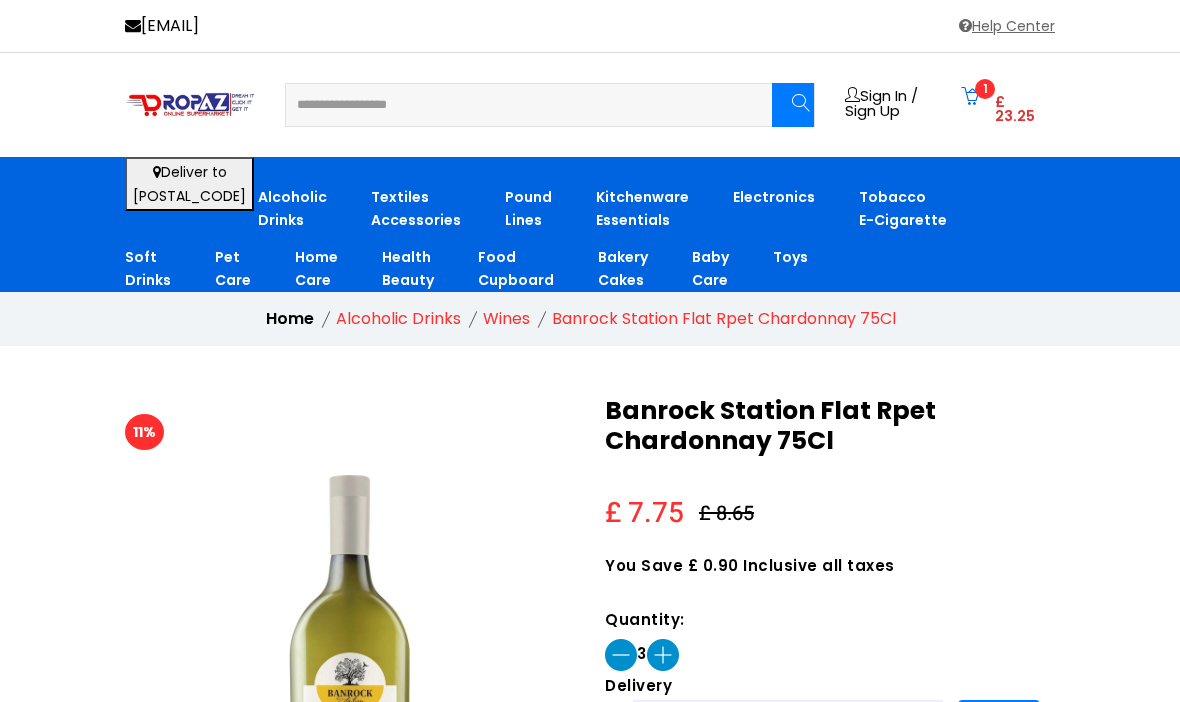 scroll, scrollTop: 0, scrollLeft: 0, axis: both 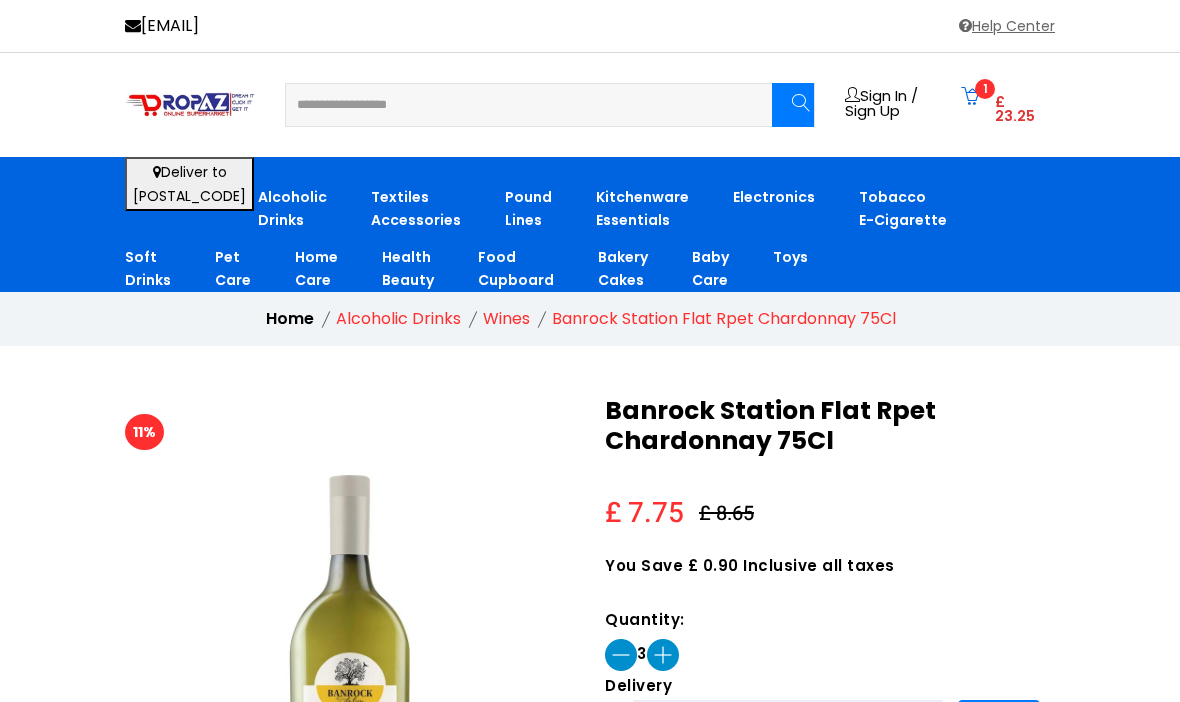 click on "£ 23.25" at bounding box center (1015, 109) 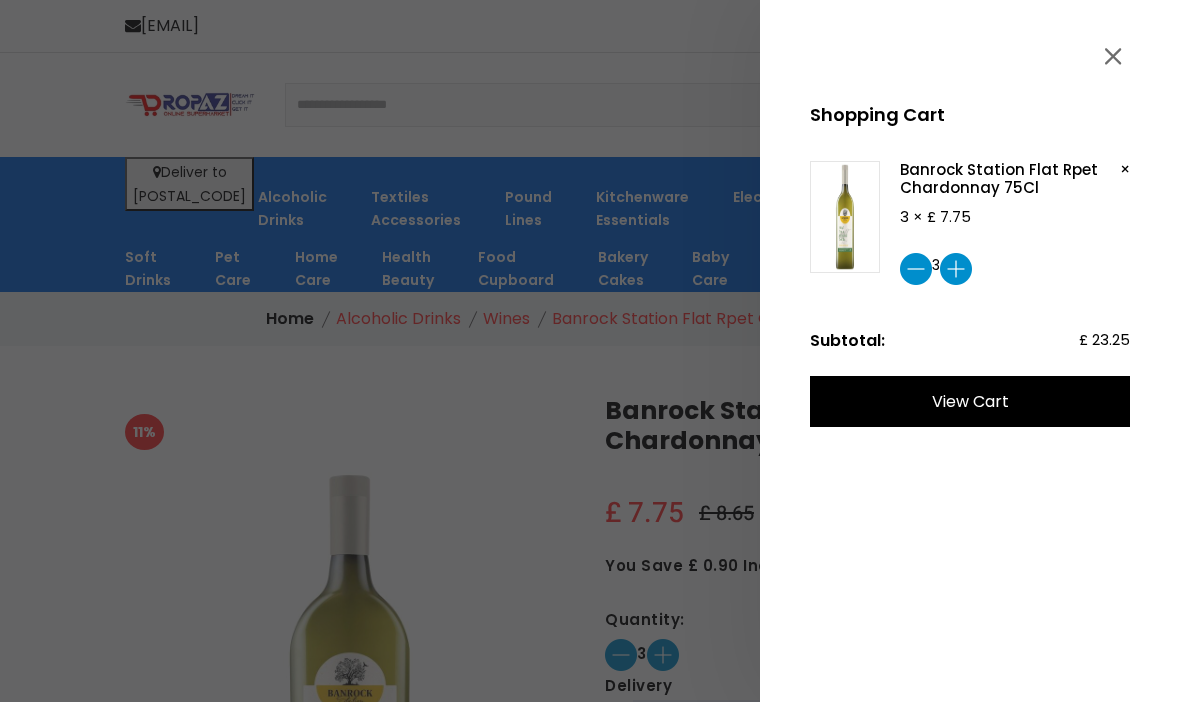 click at bounding box center [956, 269] 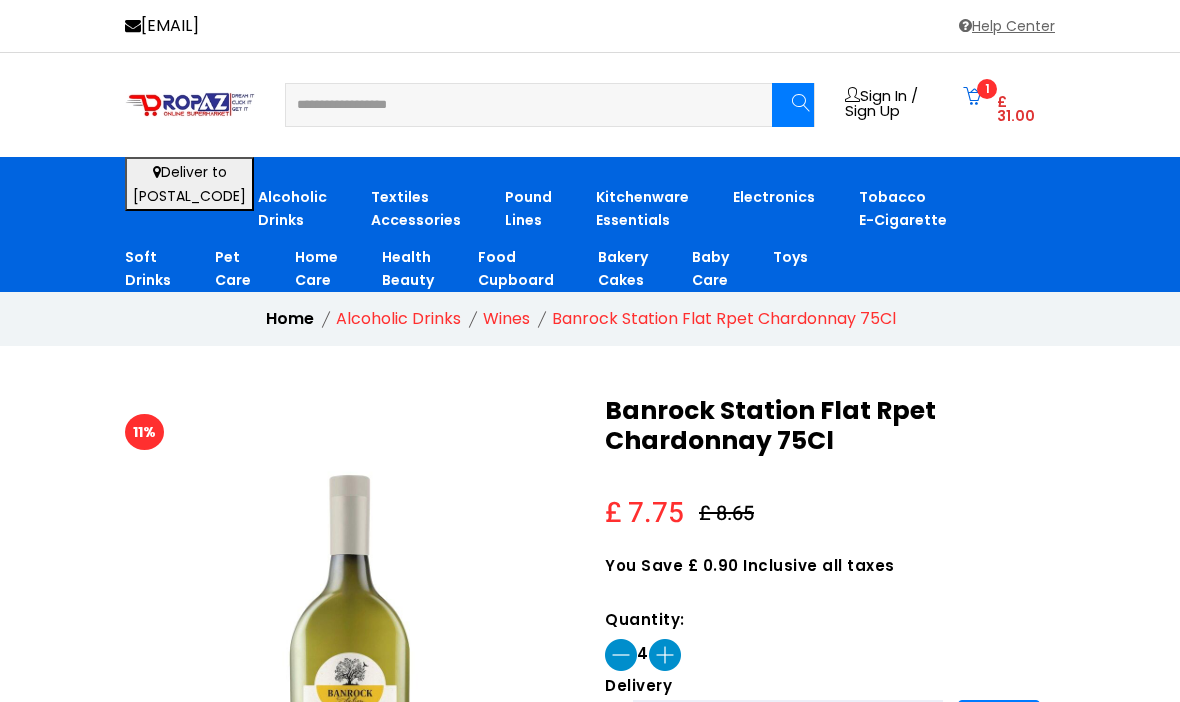 scroll, scrollTop: 0, scrollLeft: 0, axis: both 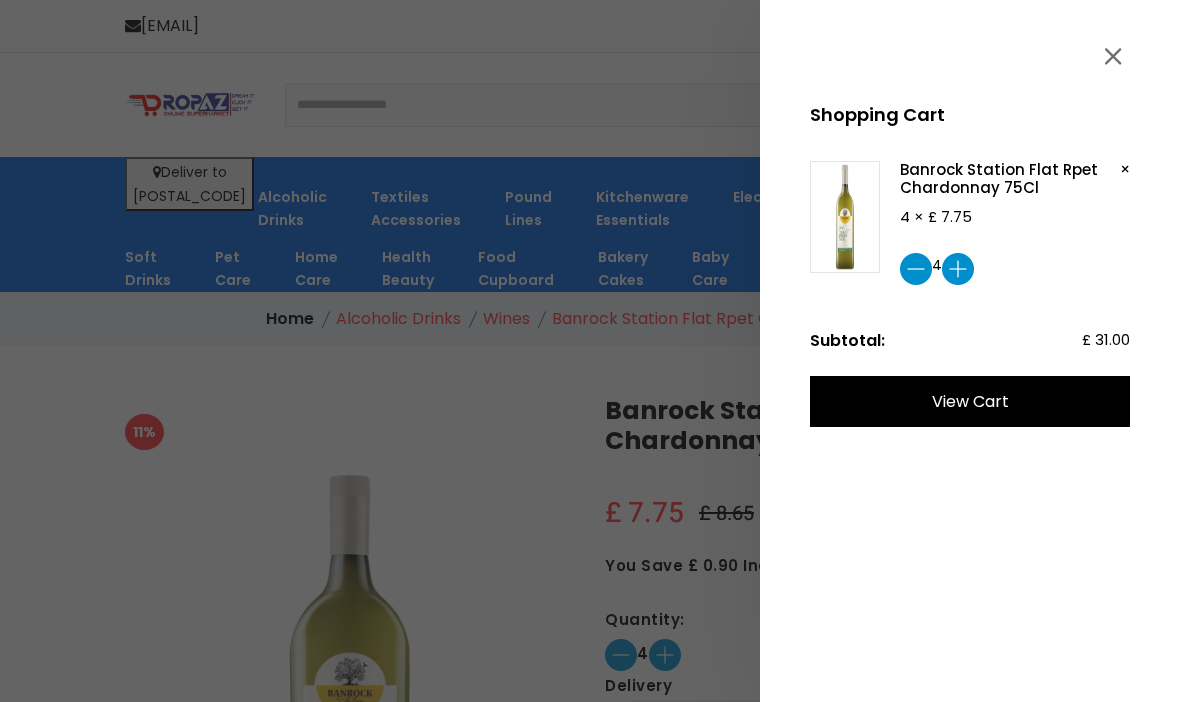 click at bounding box center [958, 269] 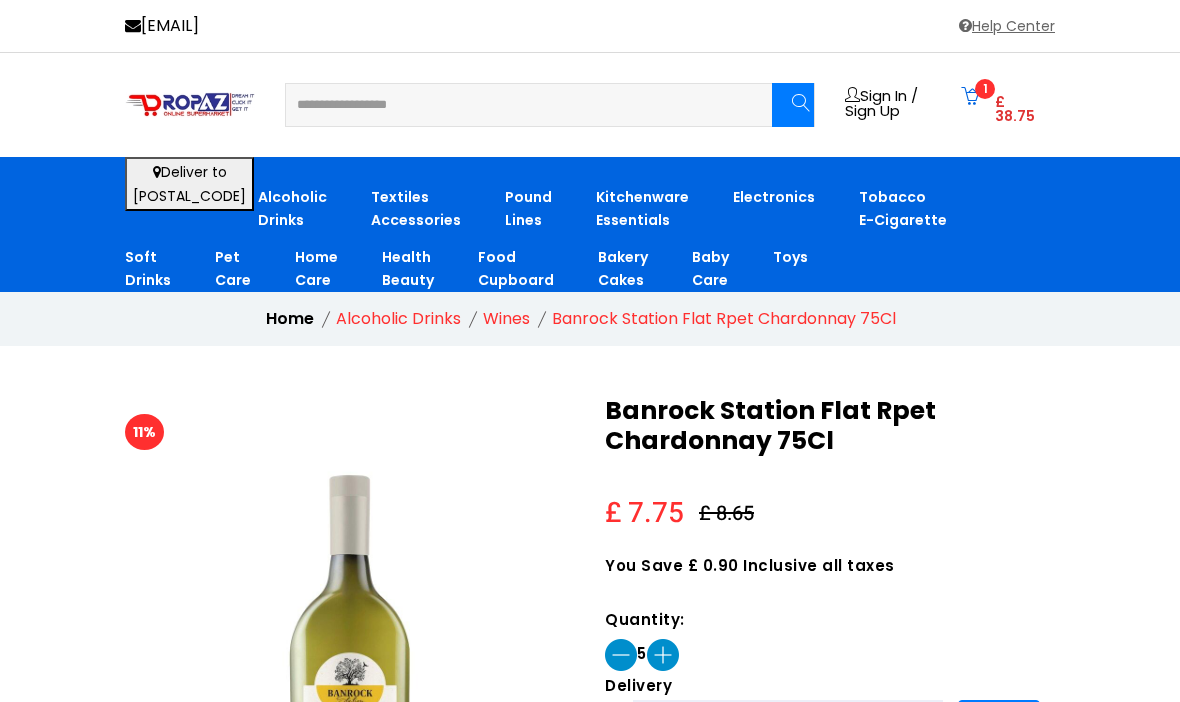 scroll, scrollTop: 0, scrollLeft: 0, axis: both 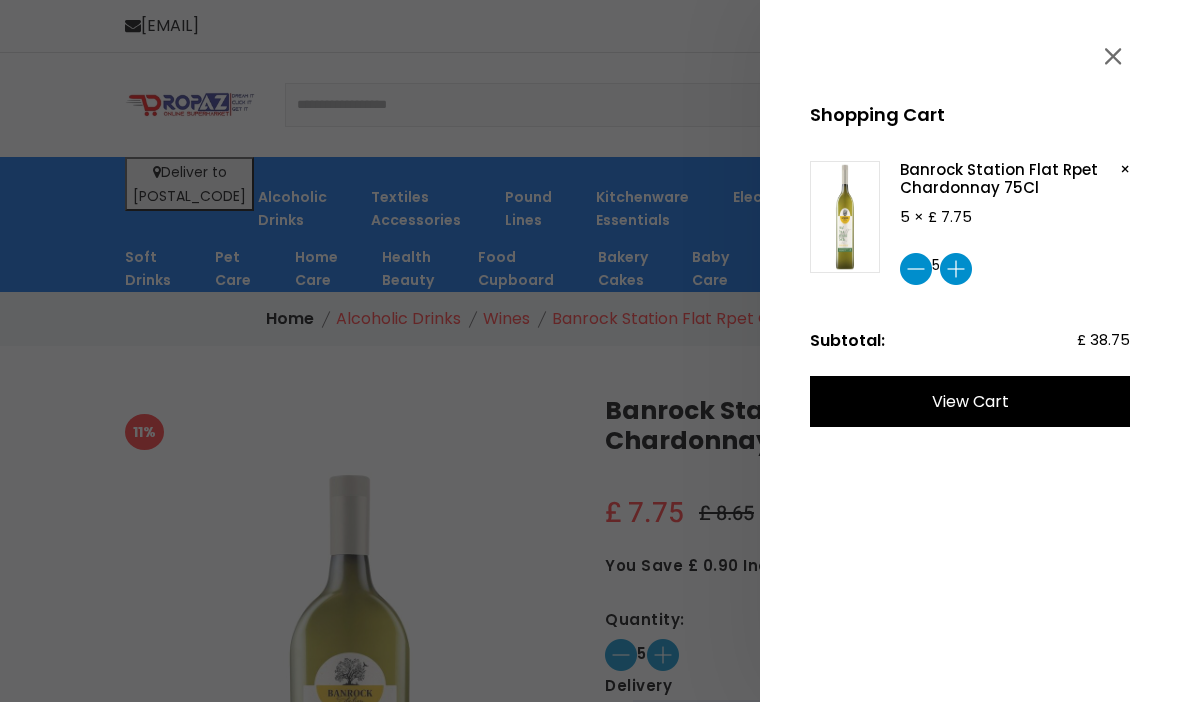 click at bounding box center [956, 269] 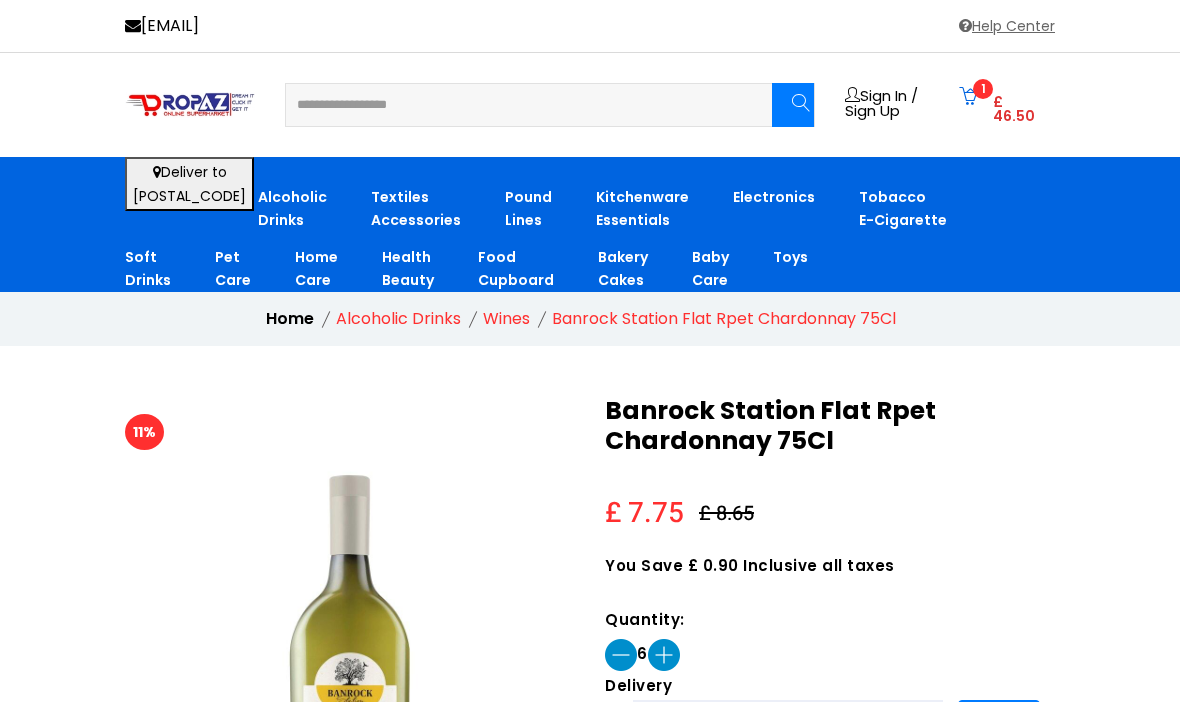 scroll, scrollTop: 0, scrollLeft: 0, axis: both 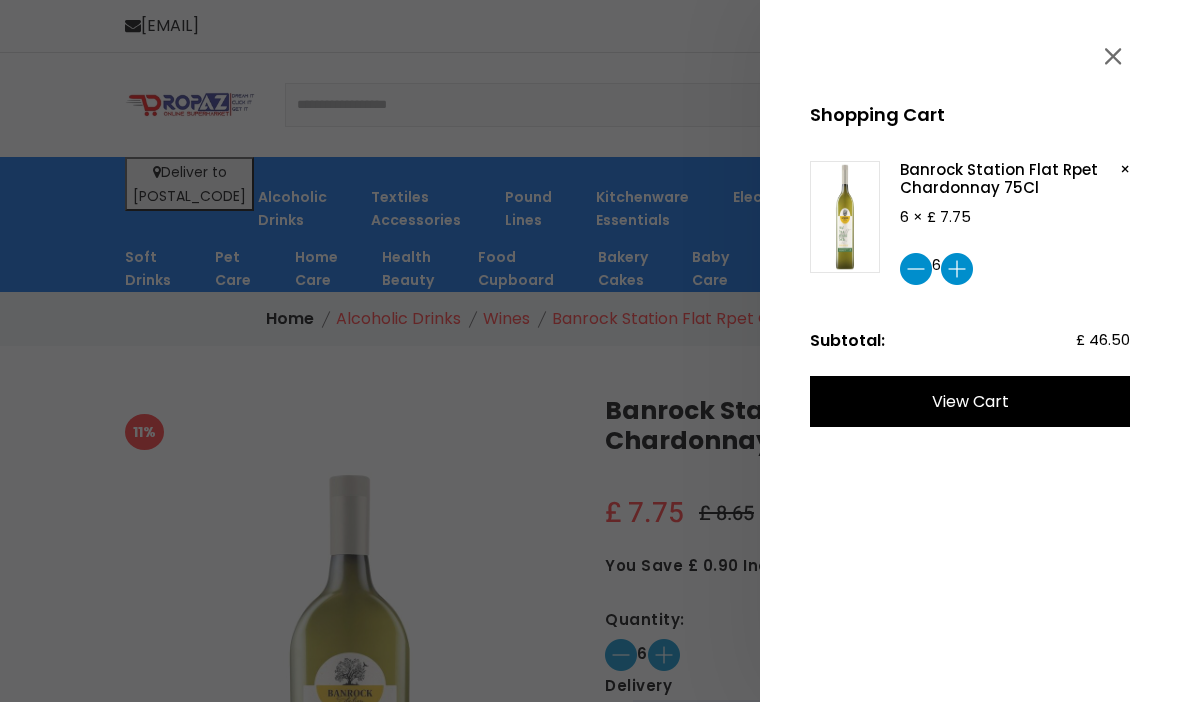 click at bounding box center (957, 269) 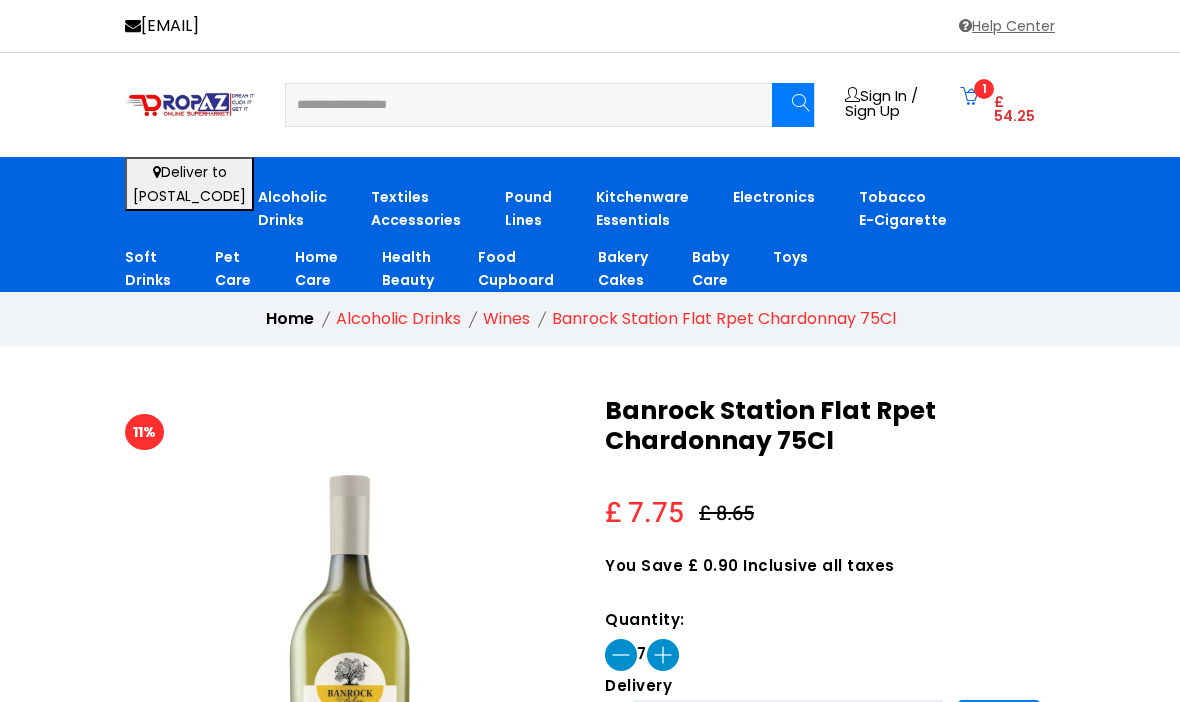 scroll, scrollTop: 2, scrollLeft: 0, axis: vertical 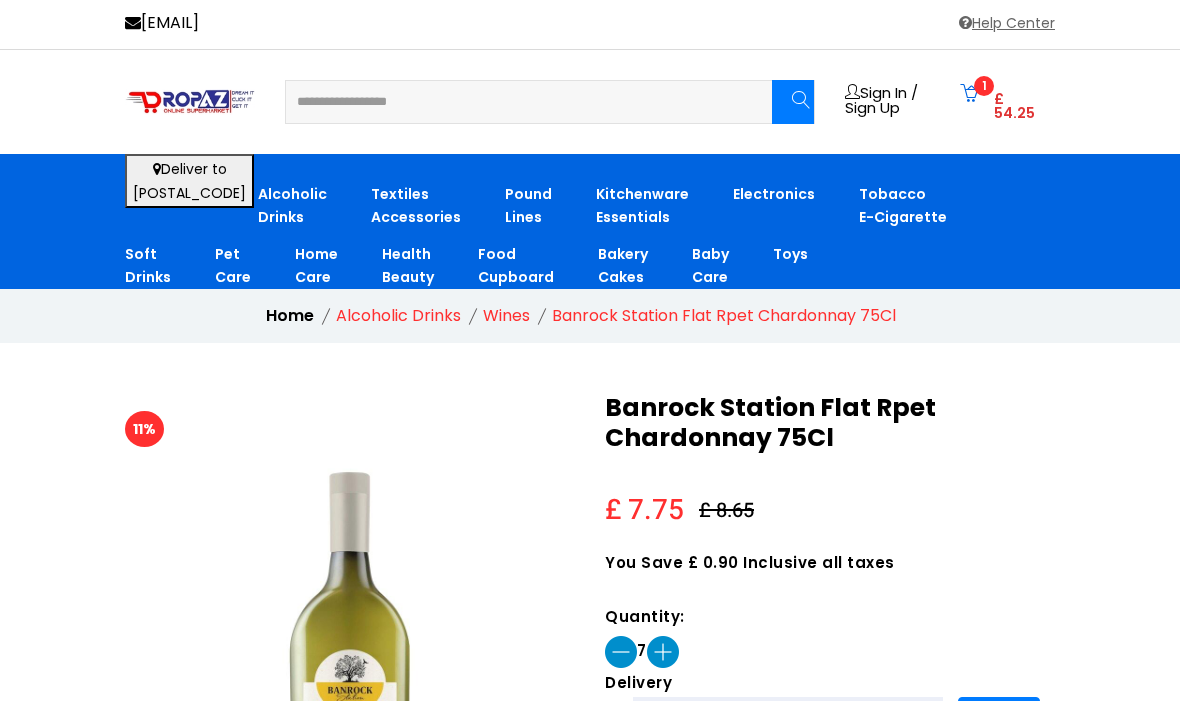 click on "£ 54.25" at bounding box center [1014, 107] 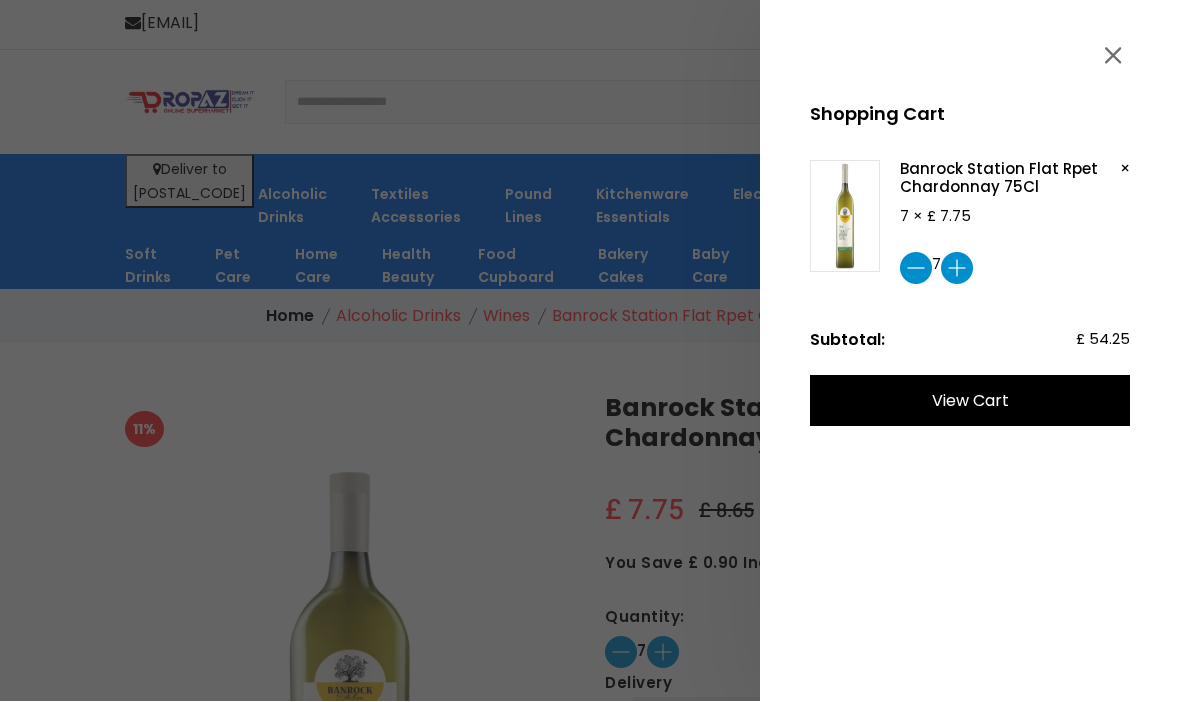 scroll, scrollTop: 3, scrollLeft: 0, axis: vertical 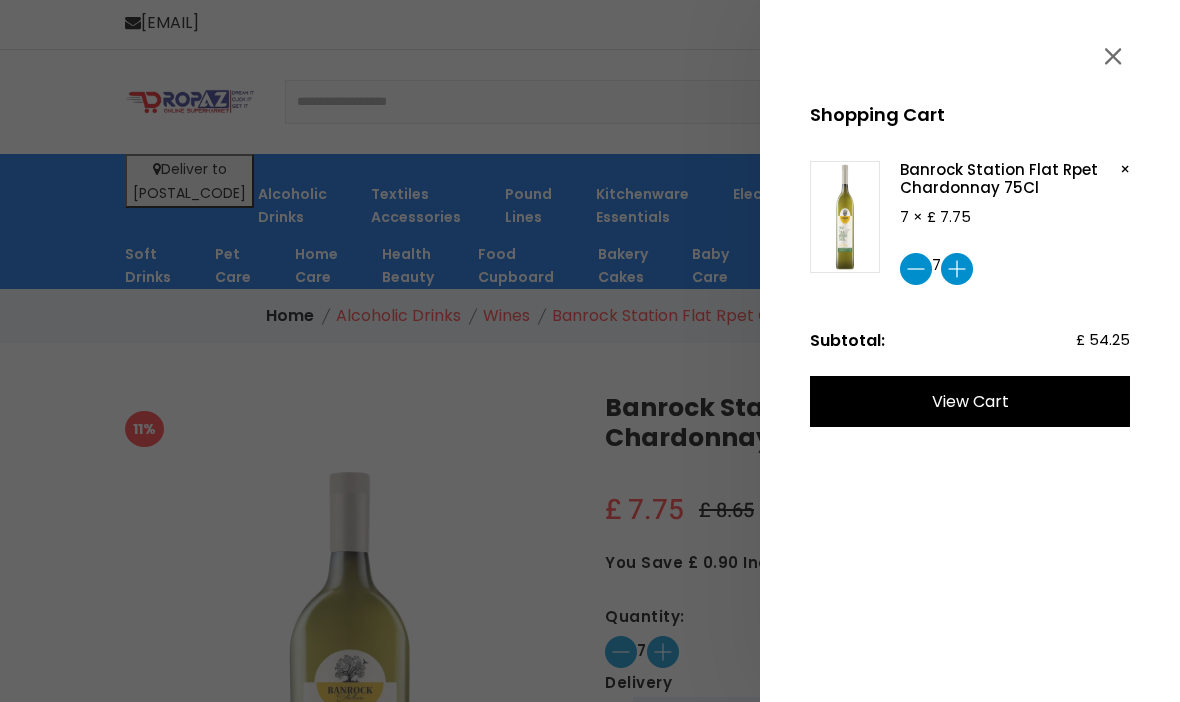 click at bounding box center [957, 269] 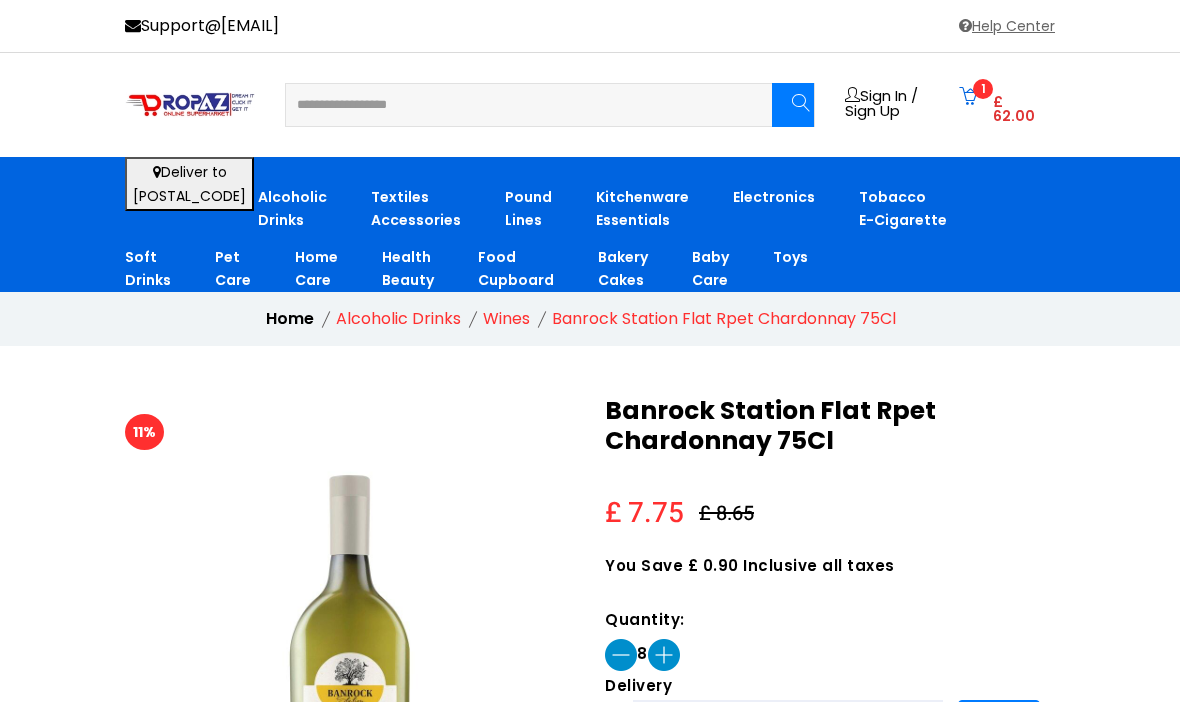 scroll, scrollTop: 0, scrollLeft: 0, axis: both 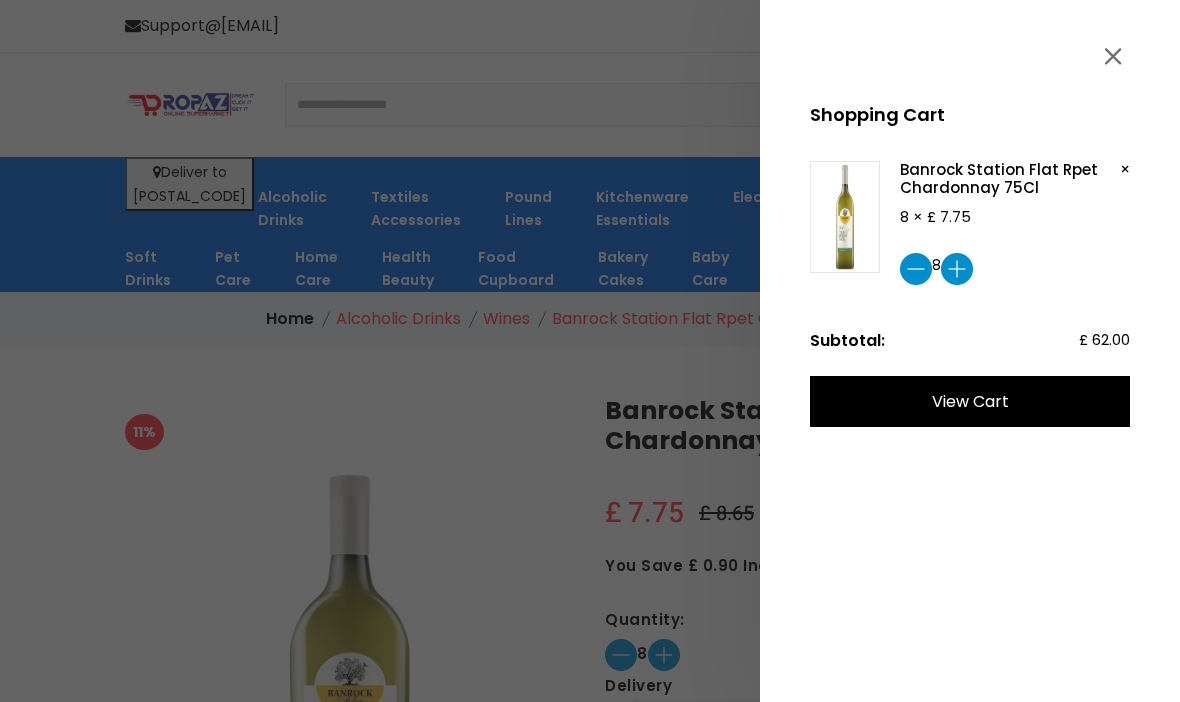 click at bounding box center [957, 269] 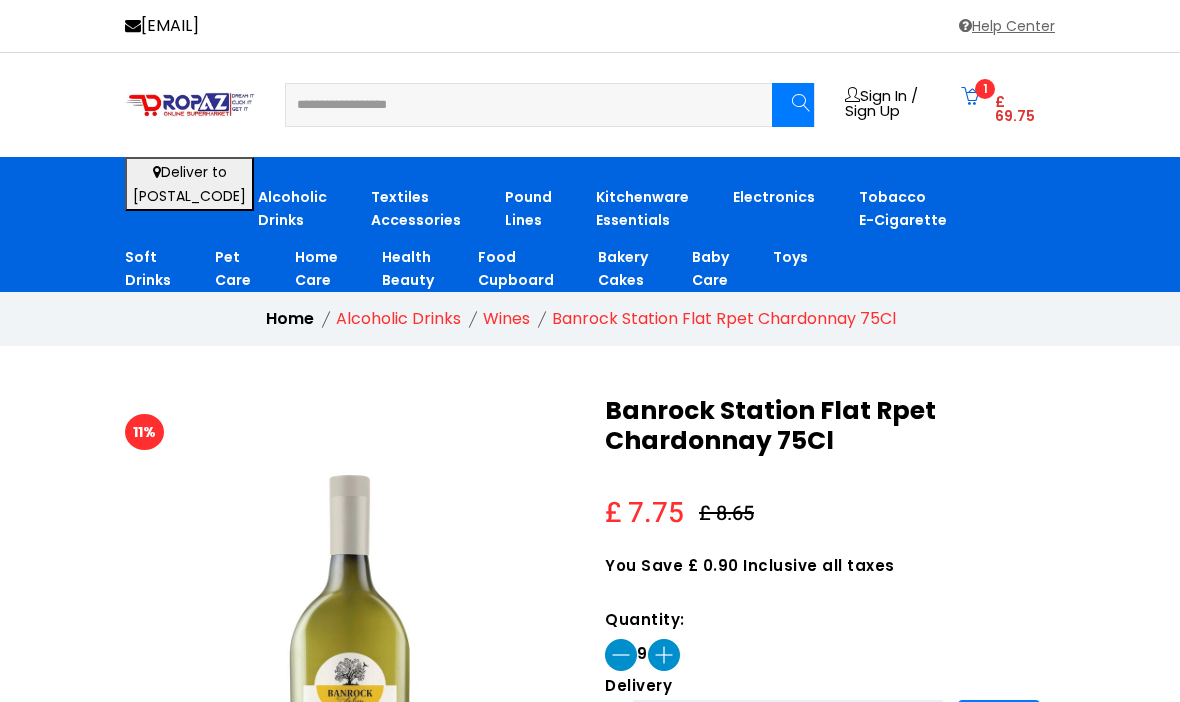 scroll, scrollTop: 0, scrollLeft: 0, axis: both 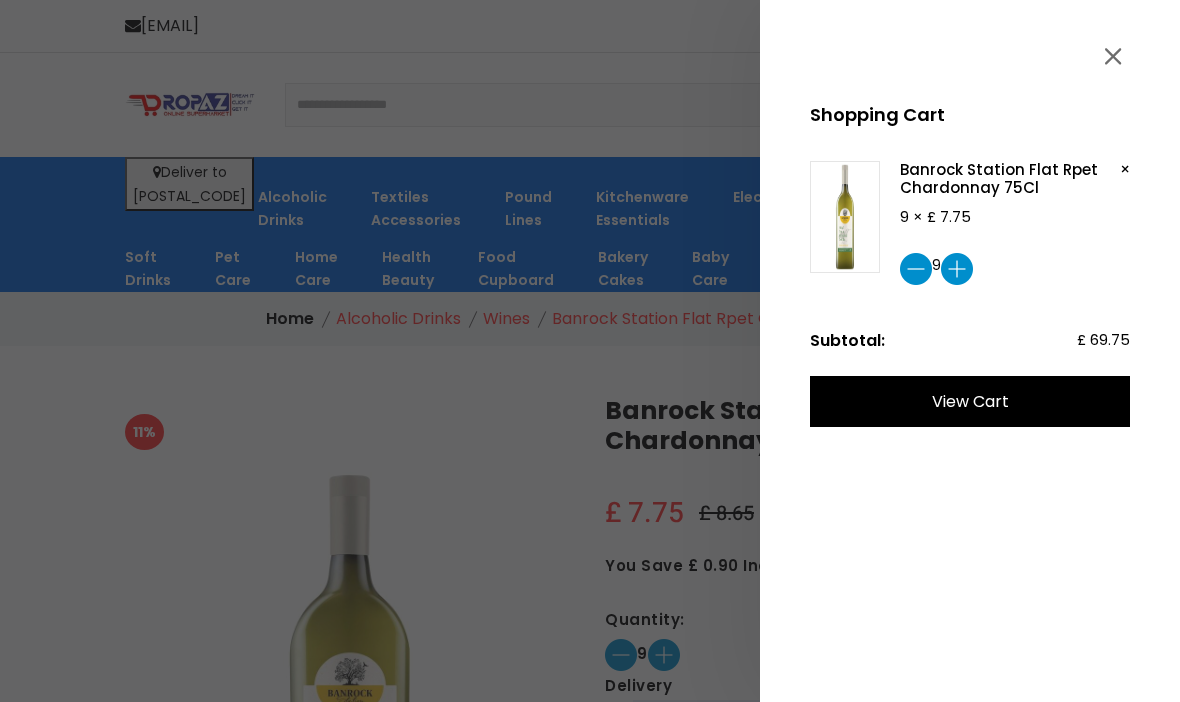 click at bounding box center (957, 269) 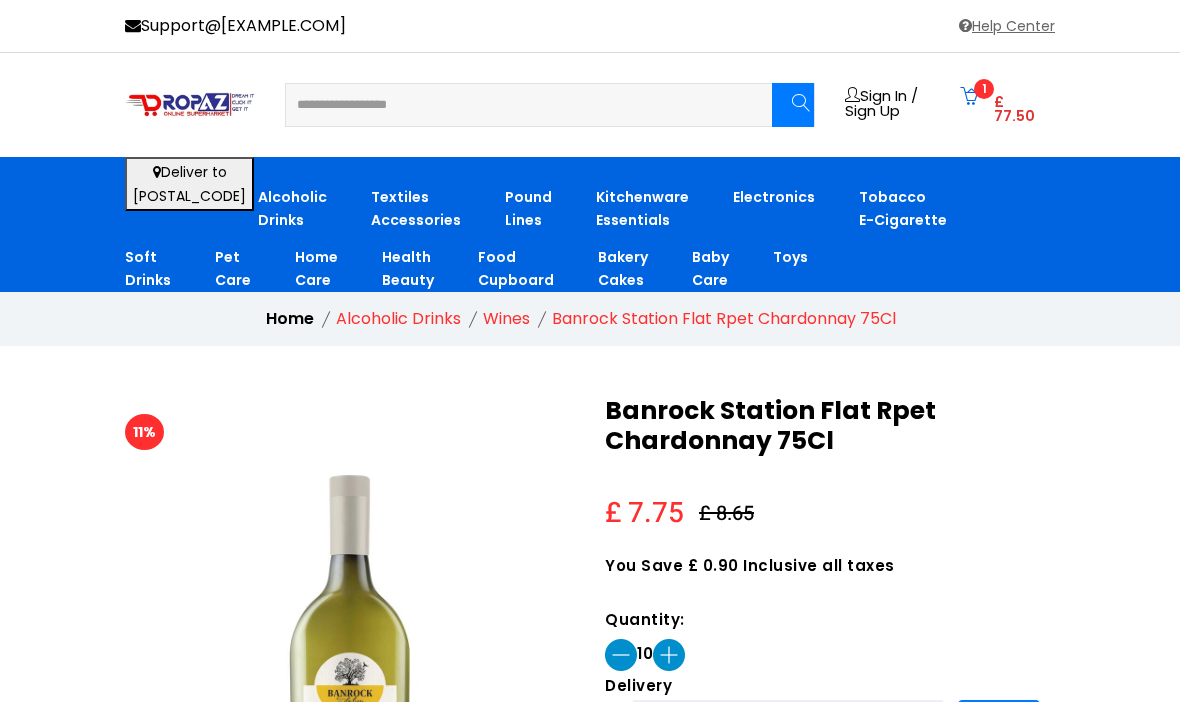 scroll, scrollTop: 0, scrollLeft: 0, axis: both 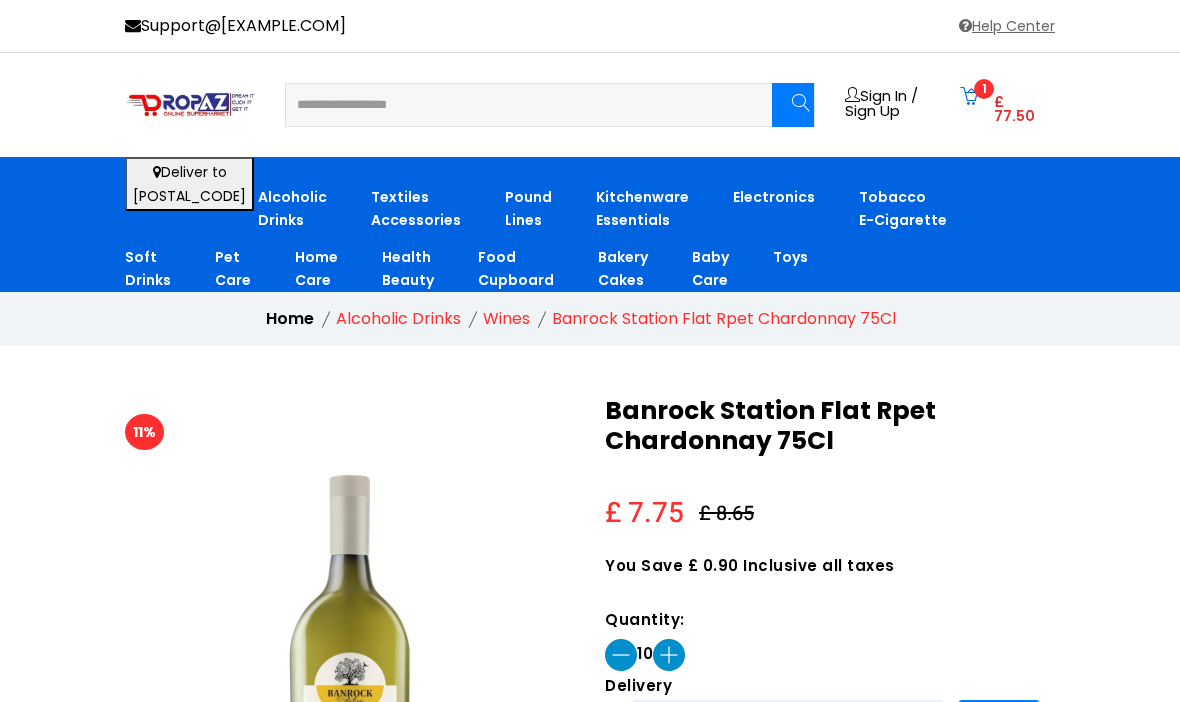 click on "£ 77.50" at bounding box center [1014, 109] 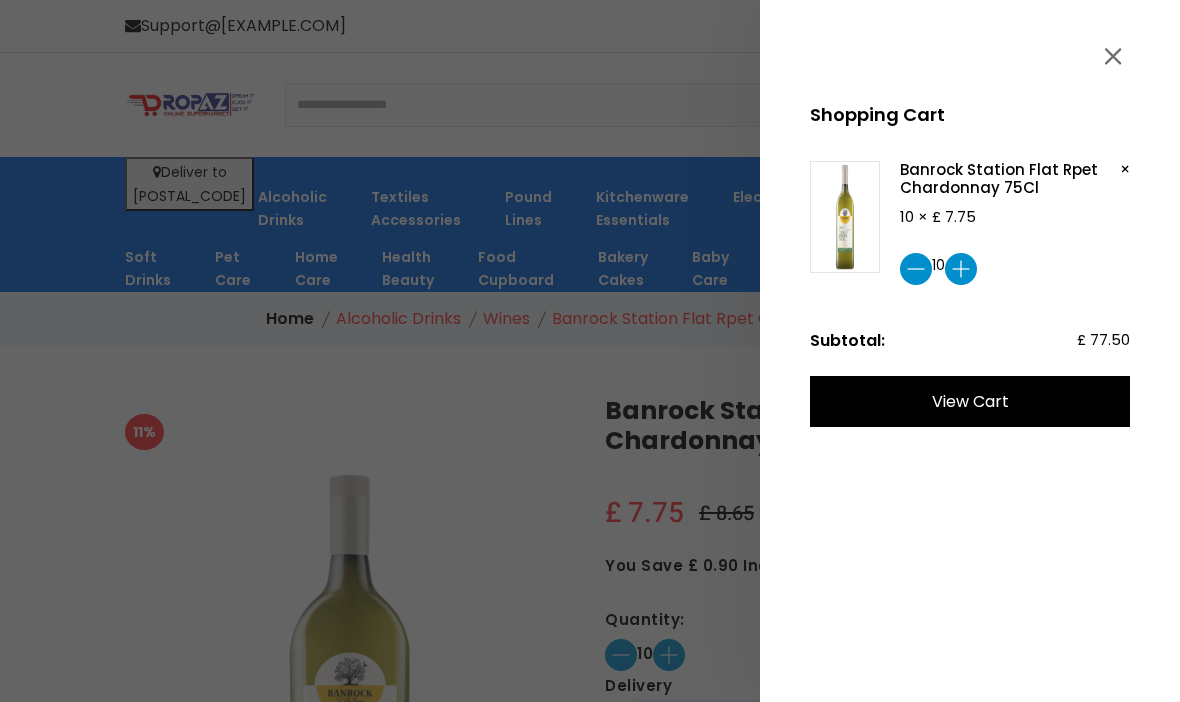 click on "view cart" at bounding box center (970, 401) 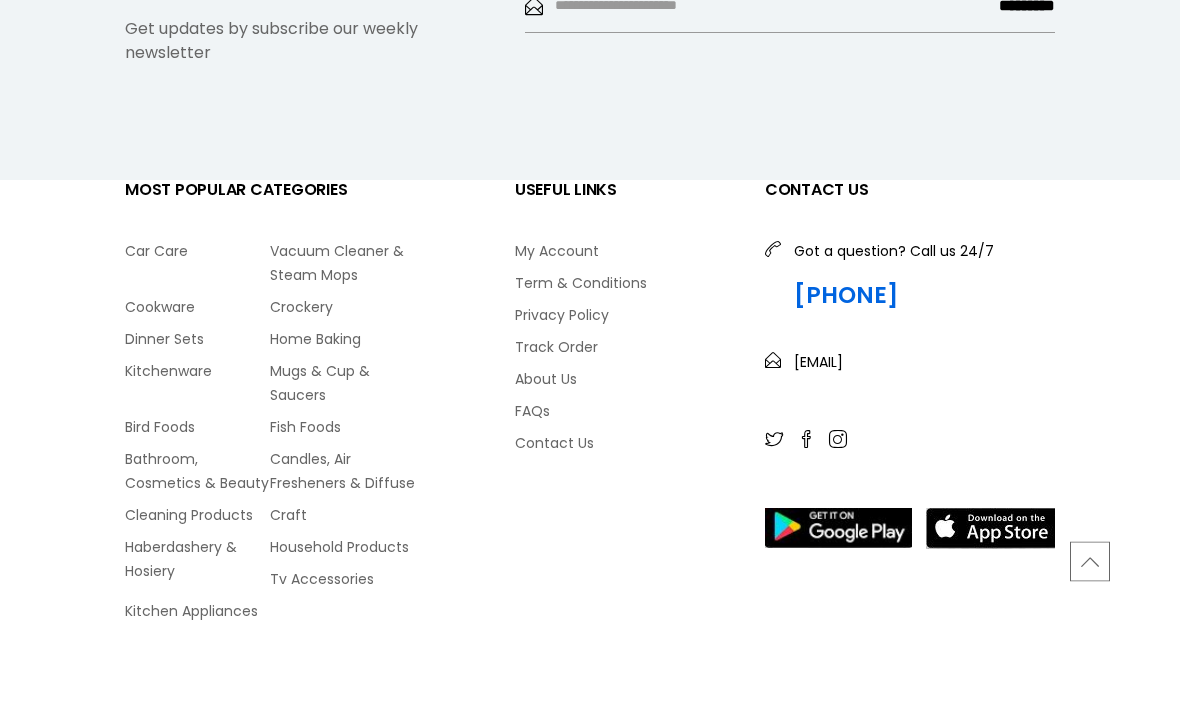 scroll, scrollTop: 1281, scrollLeft: 0, axis: vertical 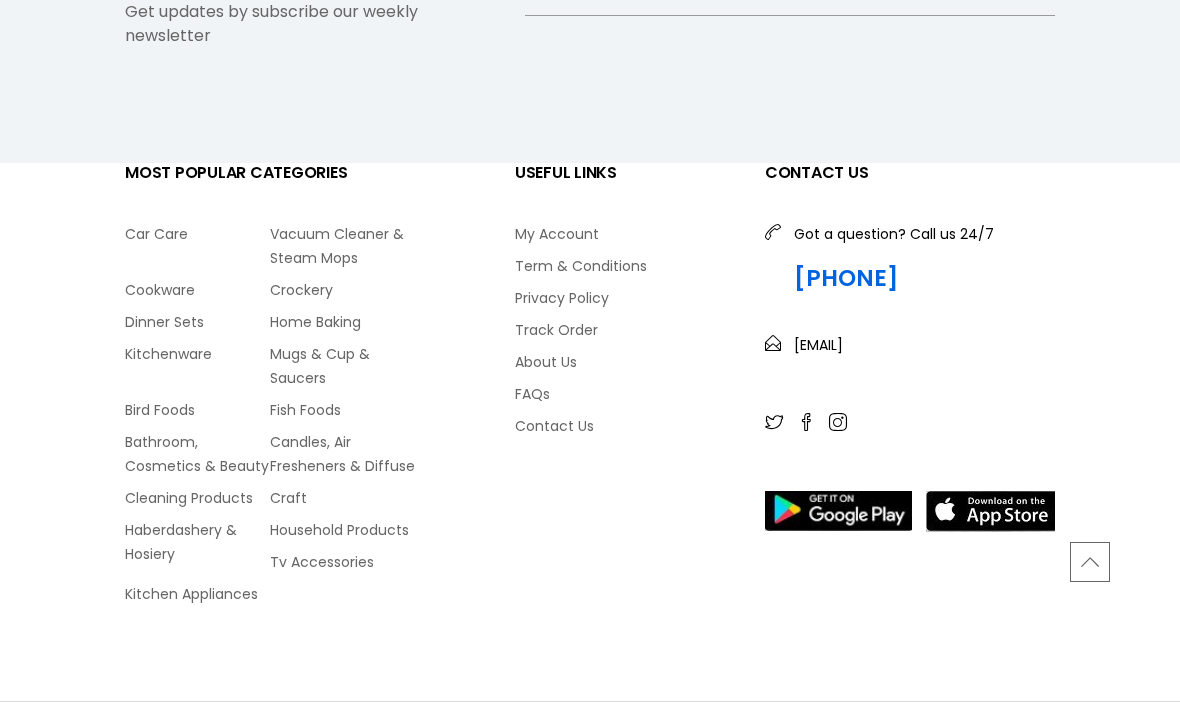 click on "About Us" at bounding box center [625, 362] 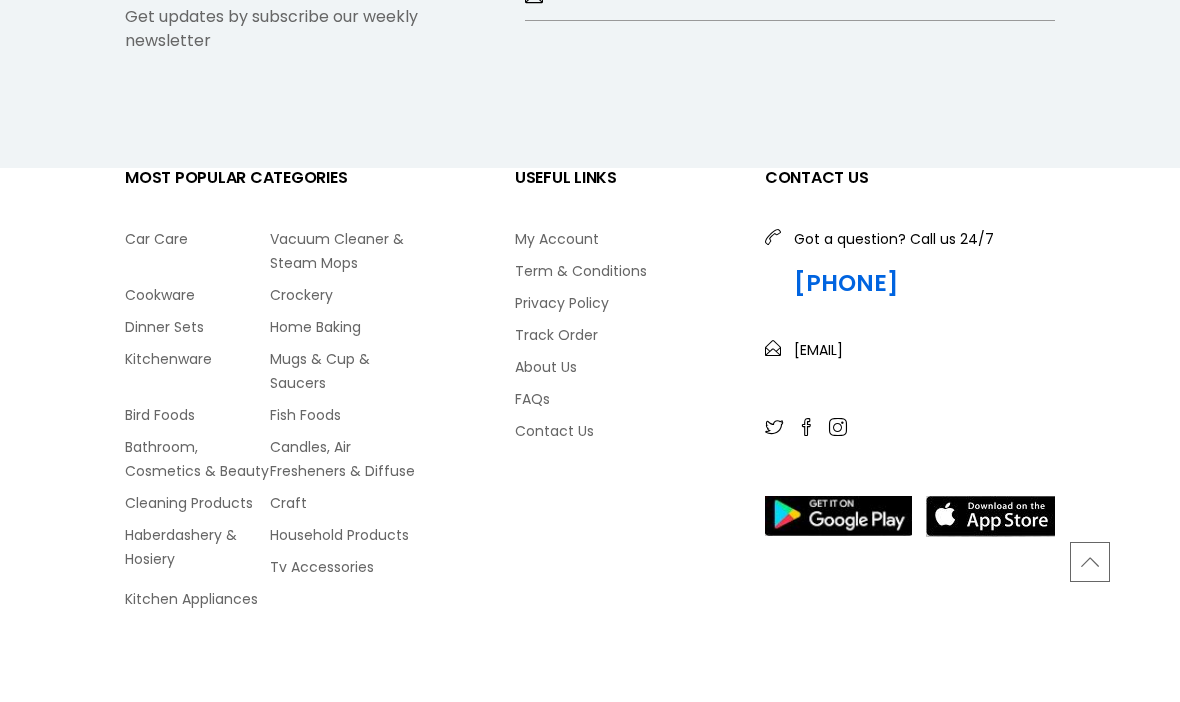 scroll, scrollTop: 1018, scrollLeft: 0, axis: vertical 